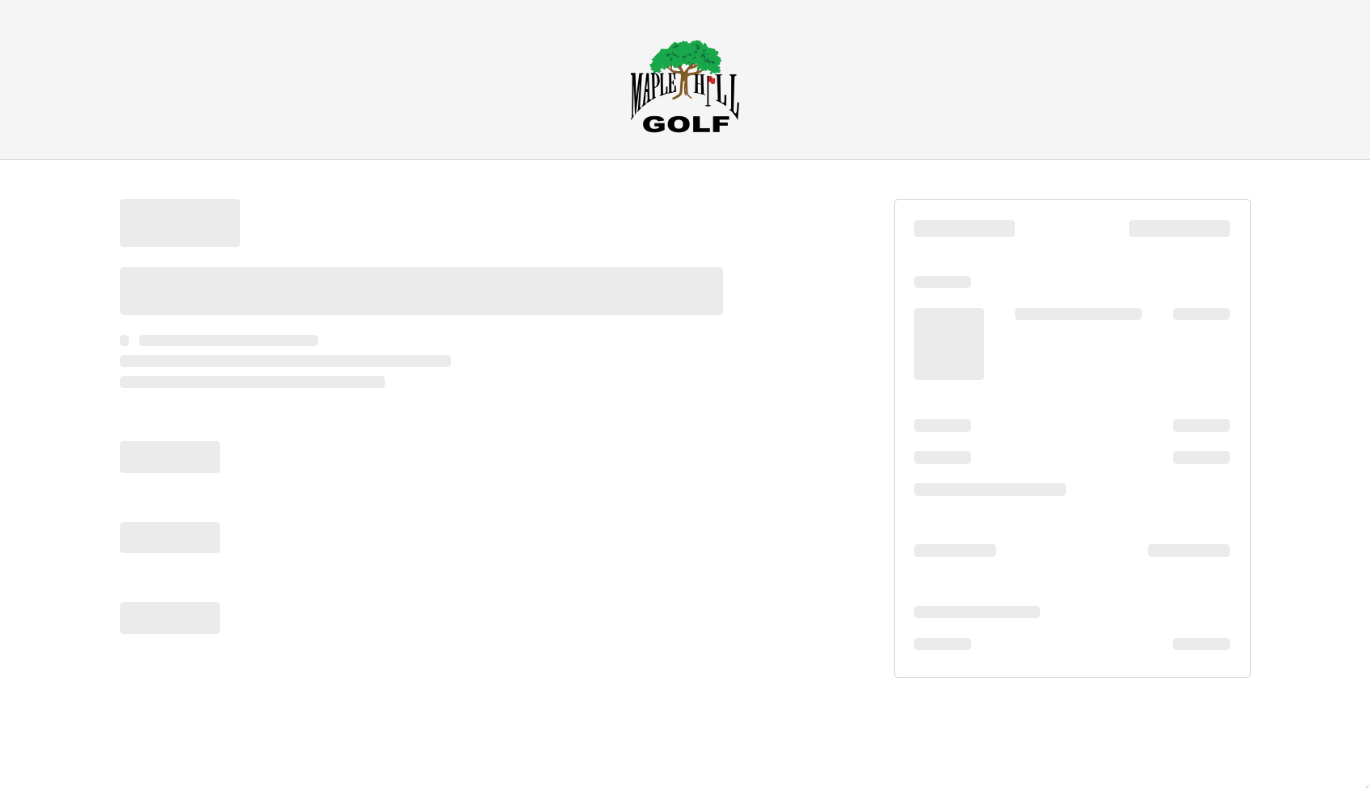 scroll, scrollTop: 0, scrollLeft: 0, axis: both 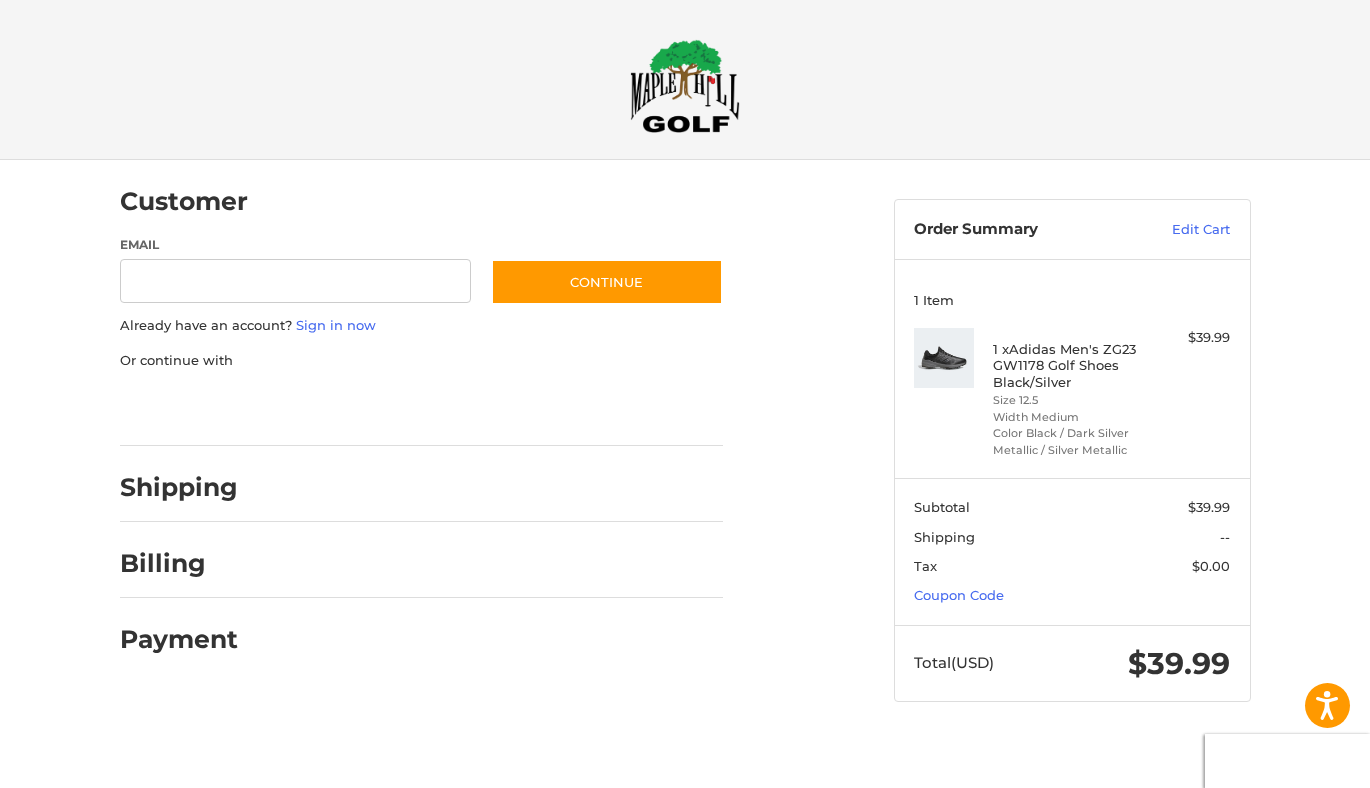 click on "Shipping" at bounding box center [179, 487] 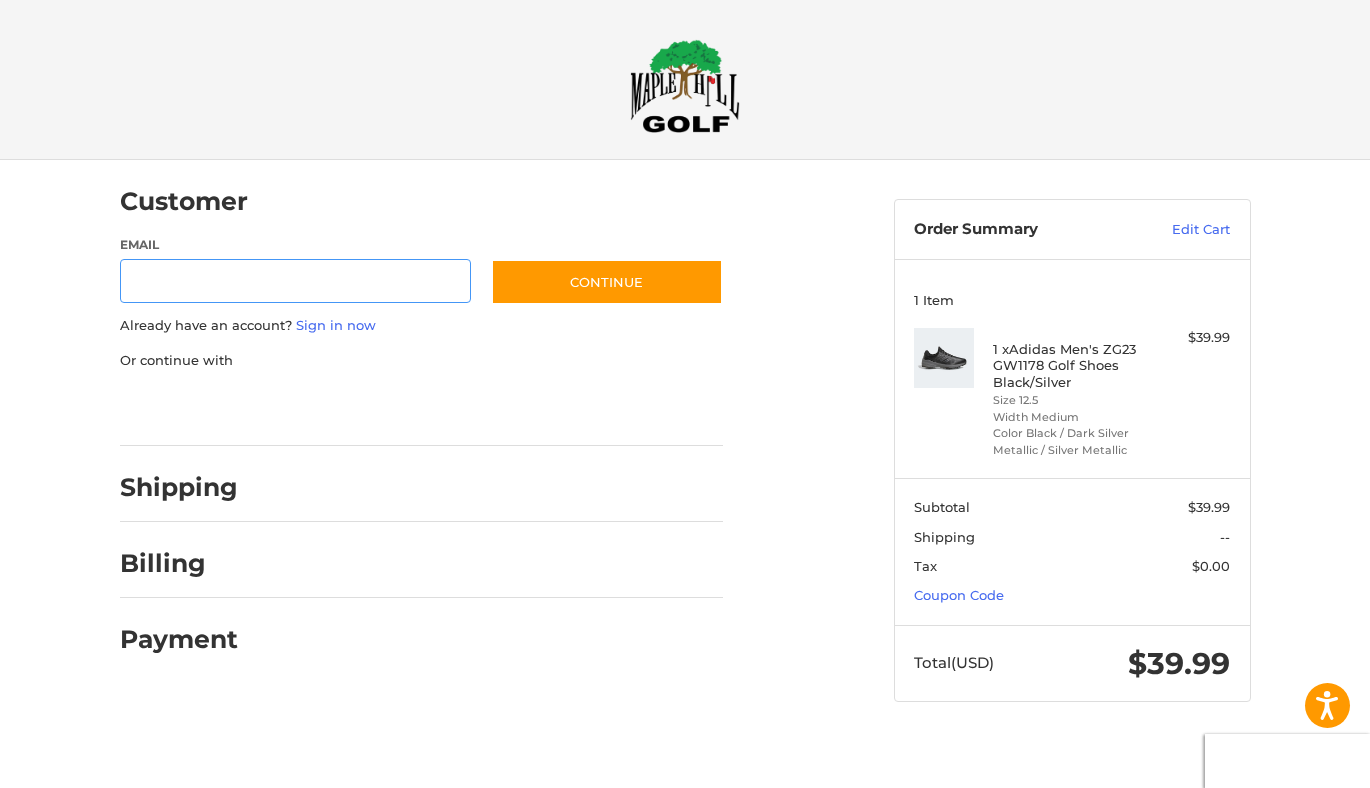 click on "Email" at bounding box center (296, 281) 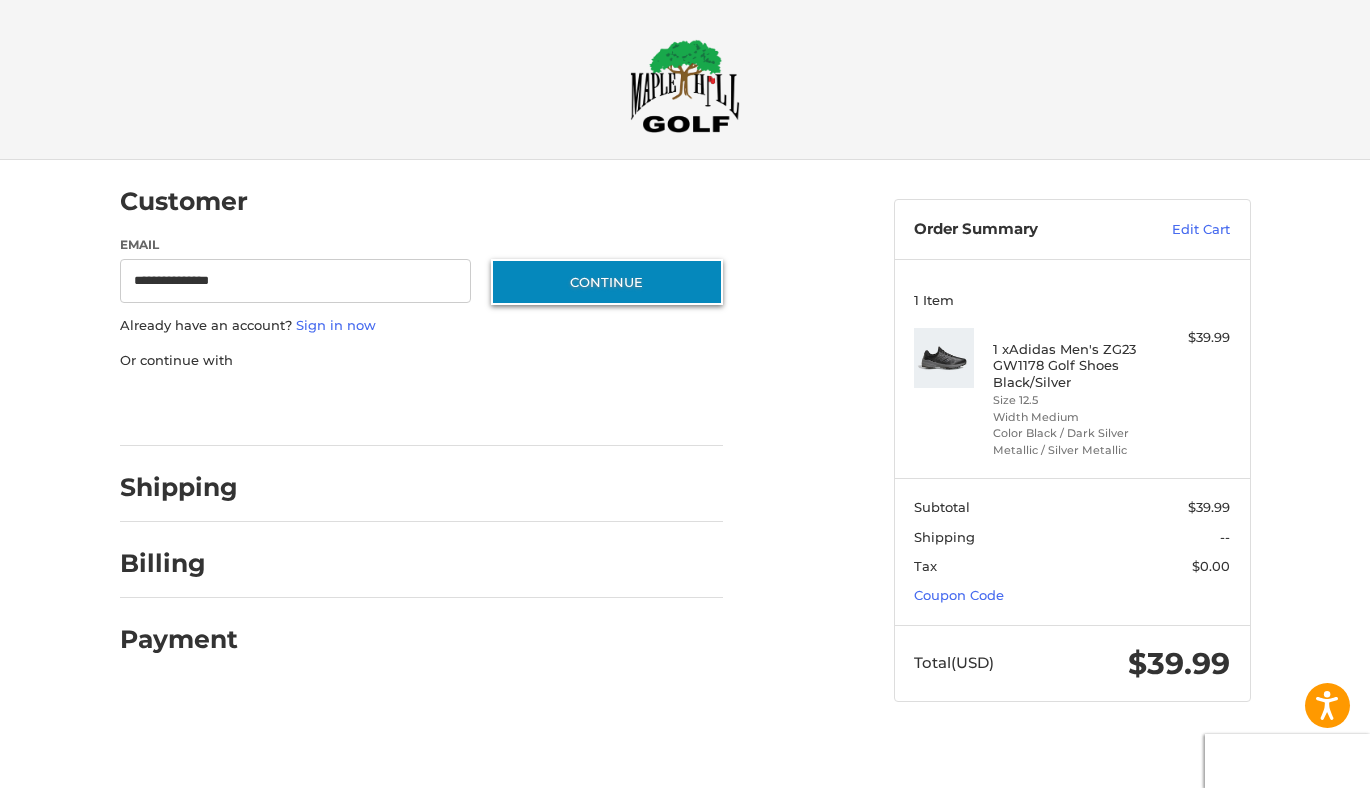 click on "Continue" at bounding box center [607, 282] 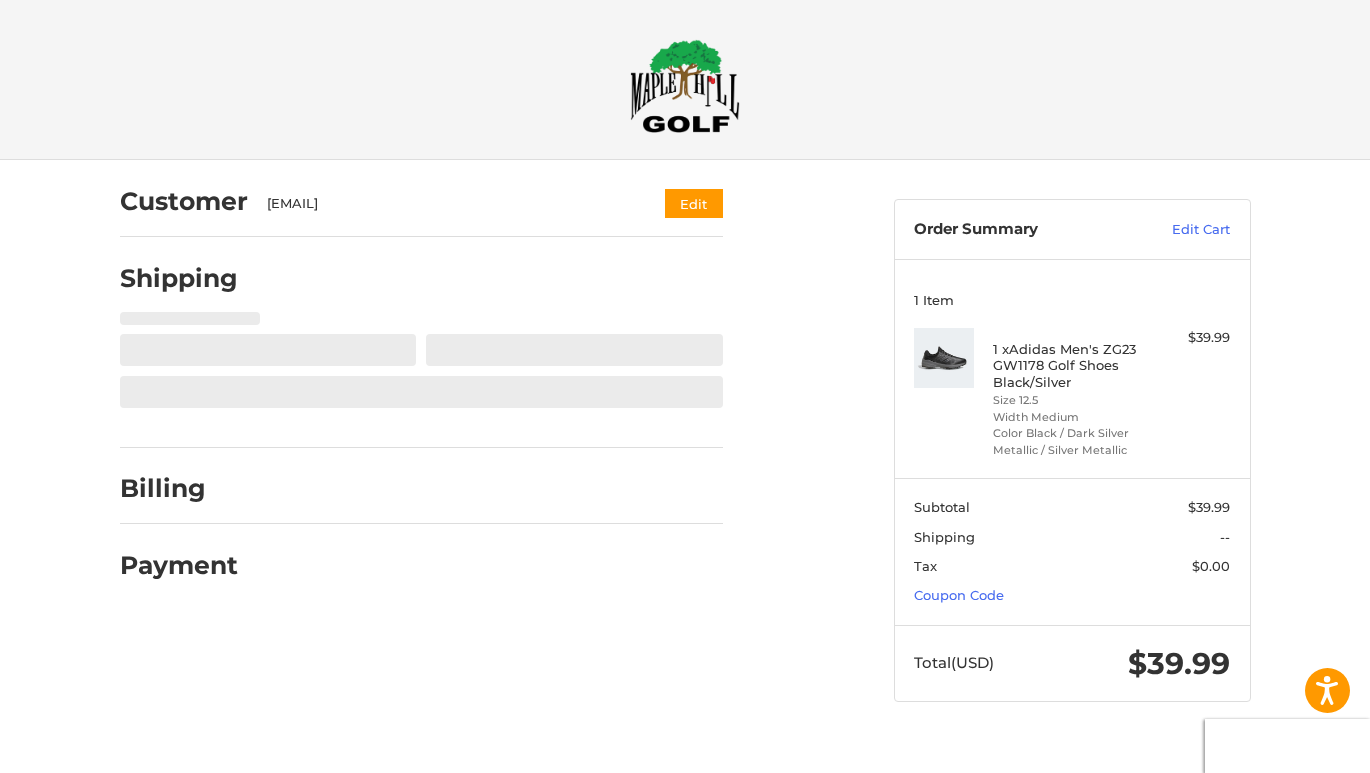 select on "**" 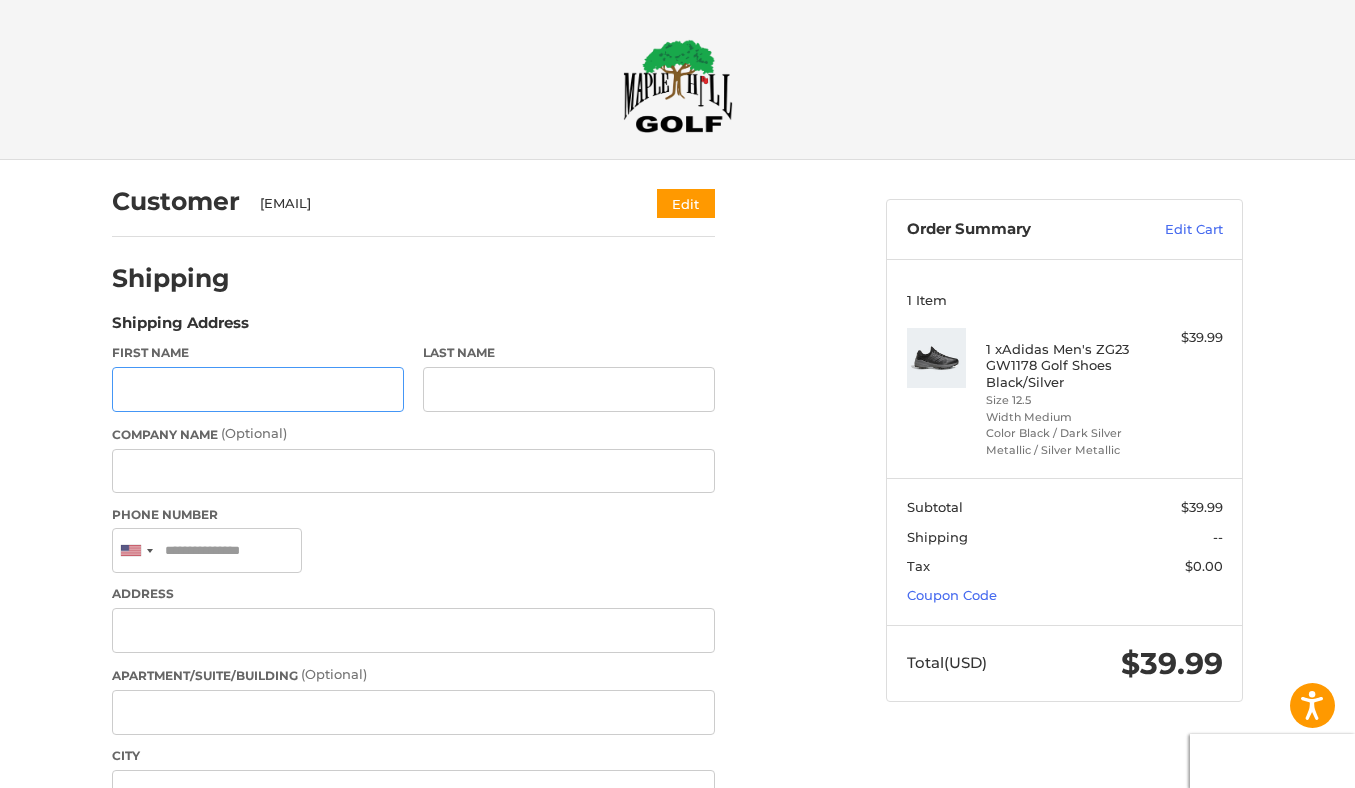 scroll, scrollTop: 79, scrollLeft: 0, axis: vertical 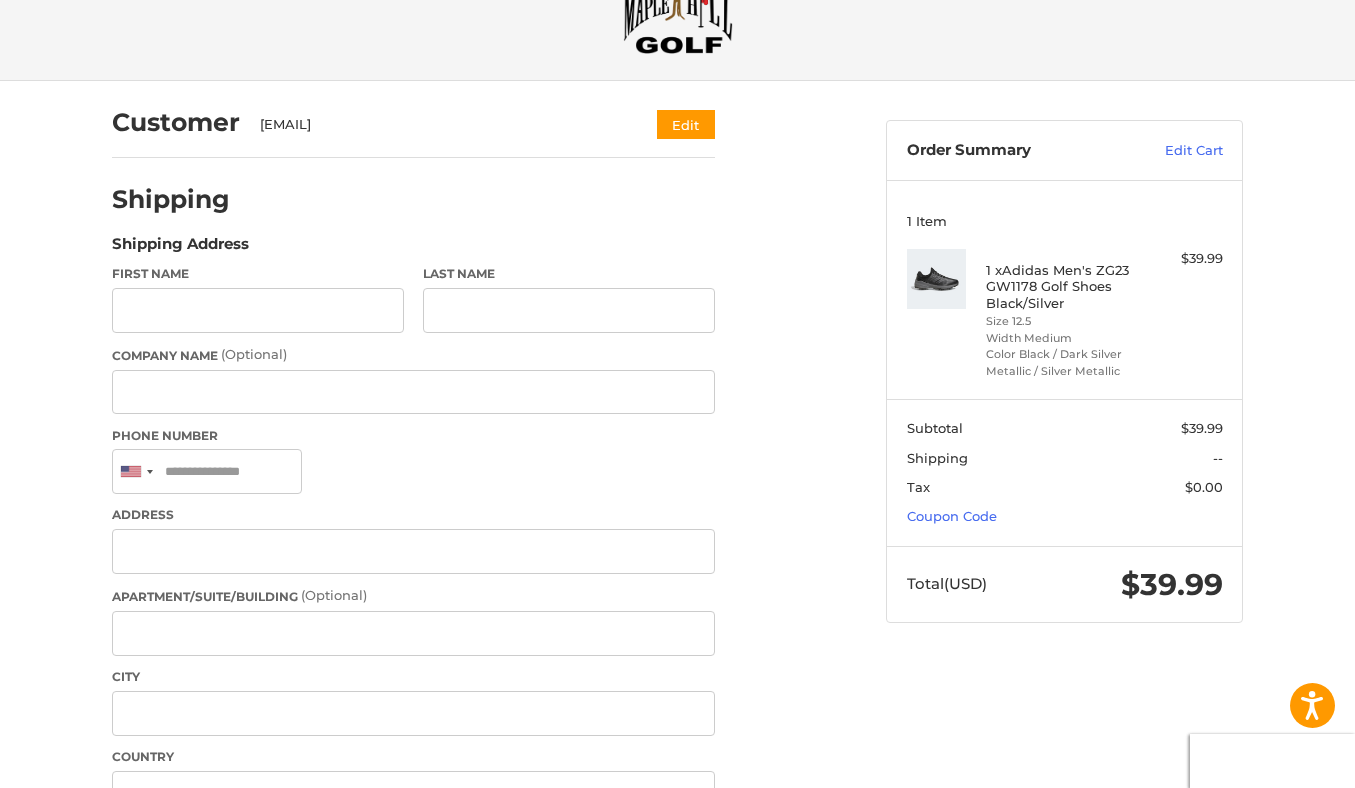 click on "Company Name   (Optional)" at bounding box center [413, 355] 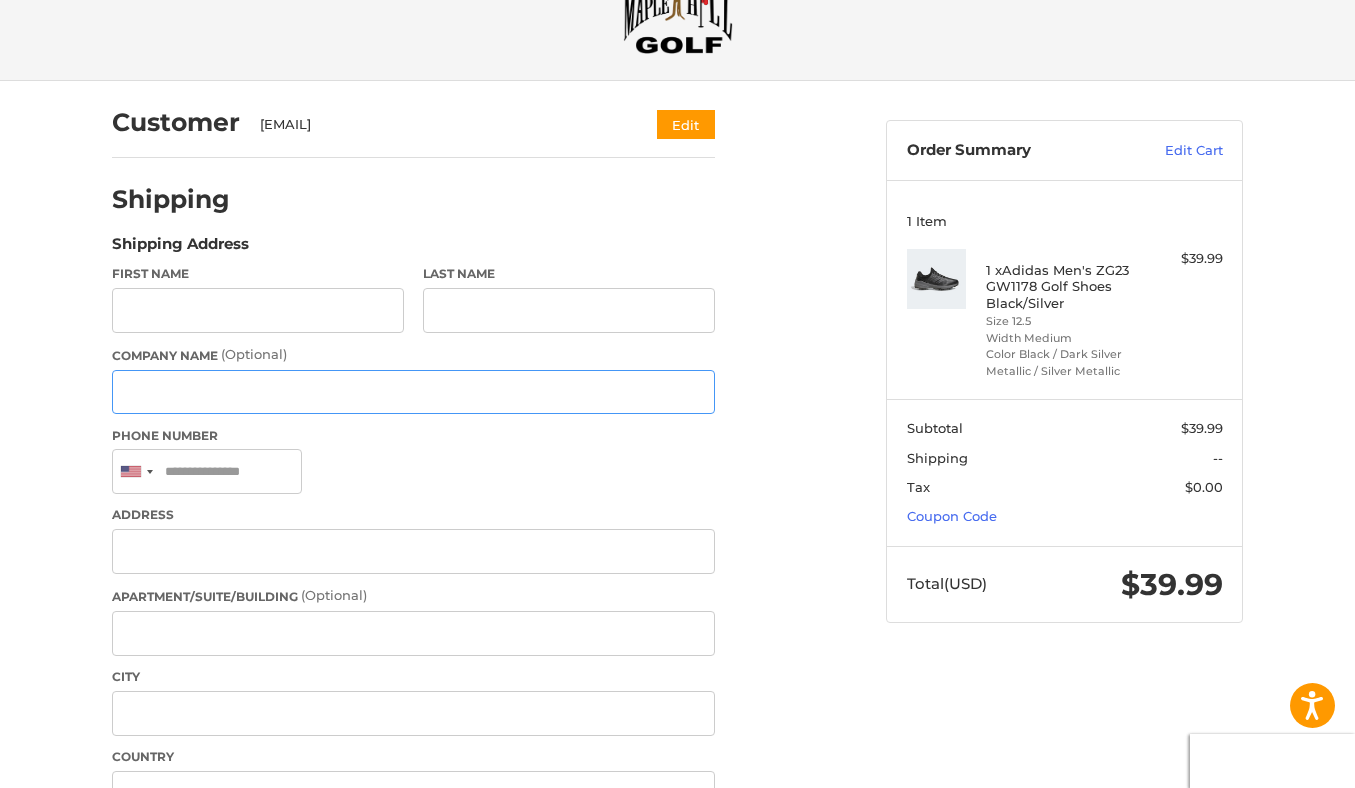 click on "Company Name   (Optional)" at bounding box center (413, 392) 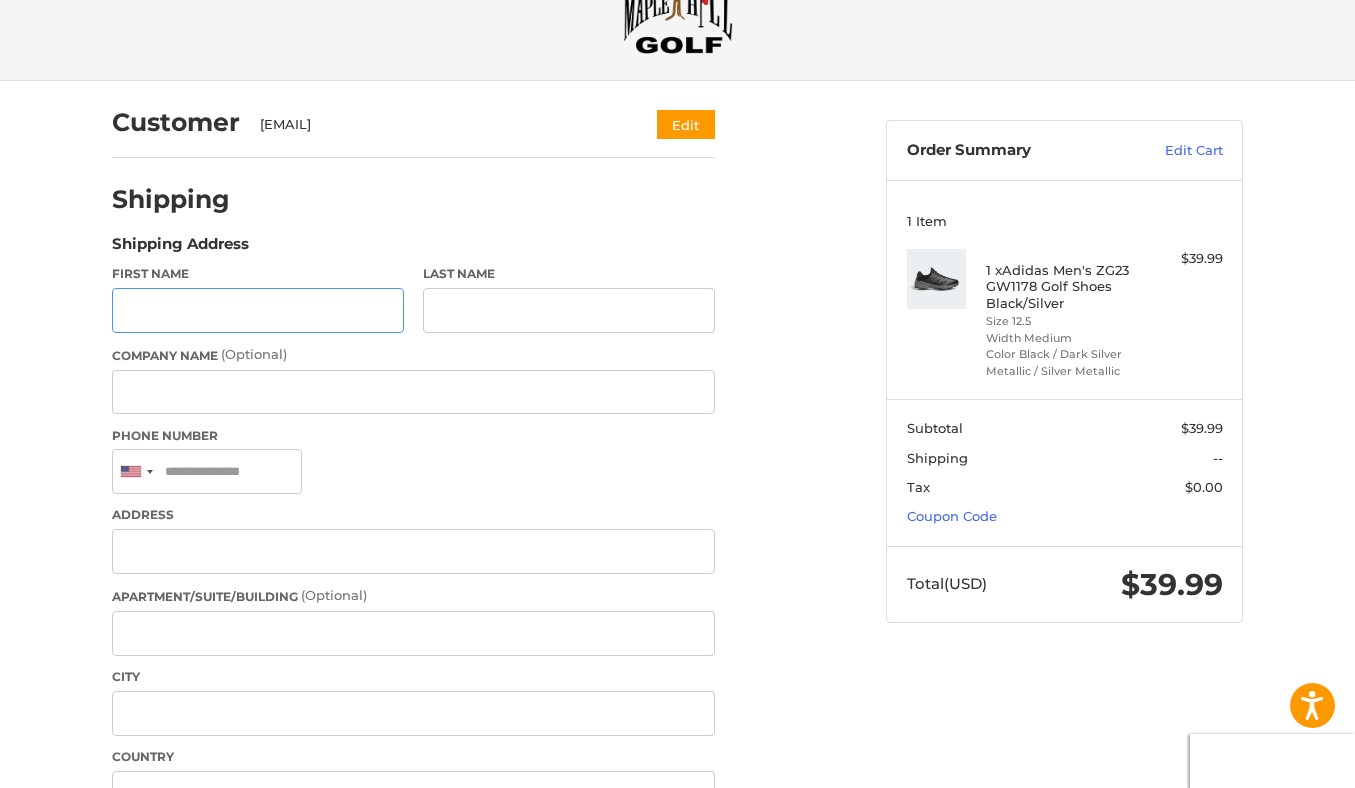 click on "First Name" at bounding box center (258, 310) 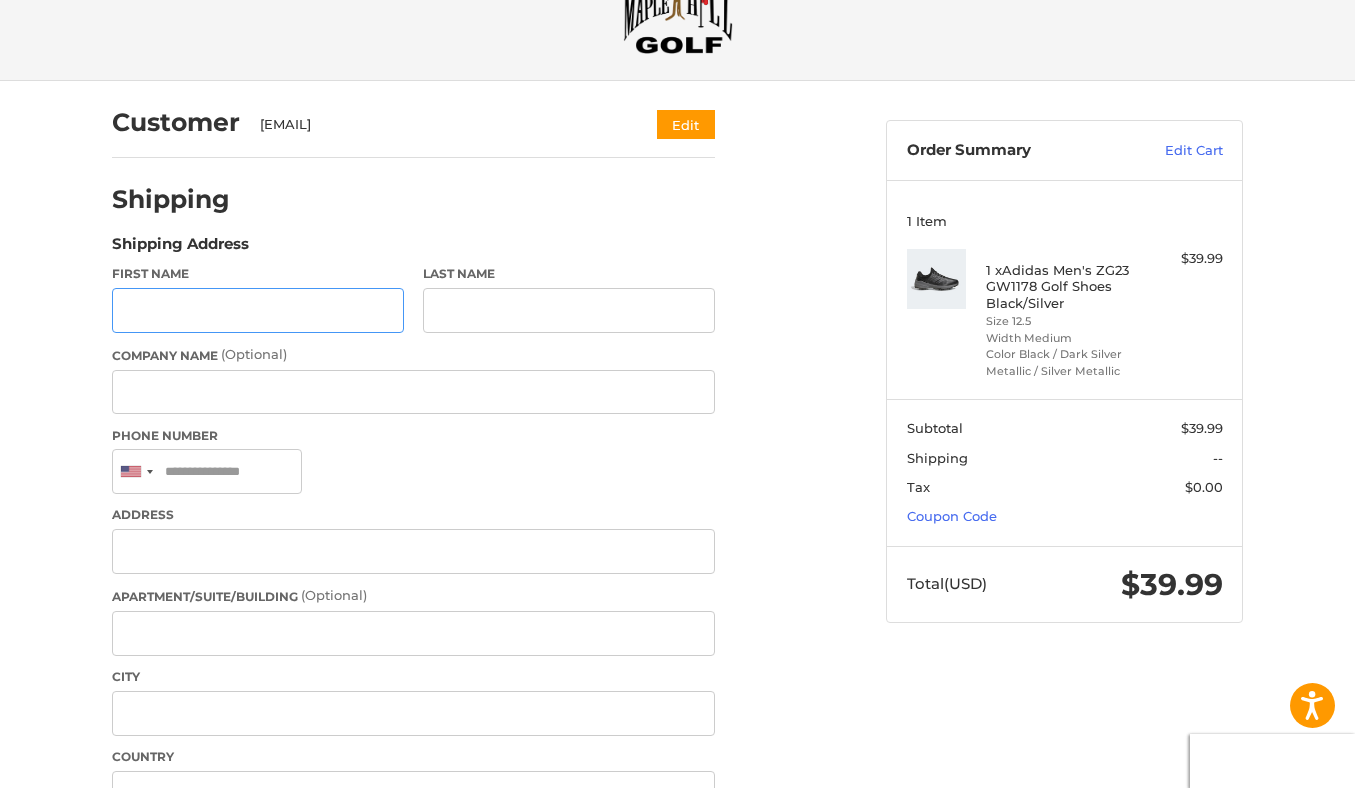 type on "***" 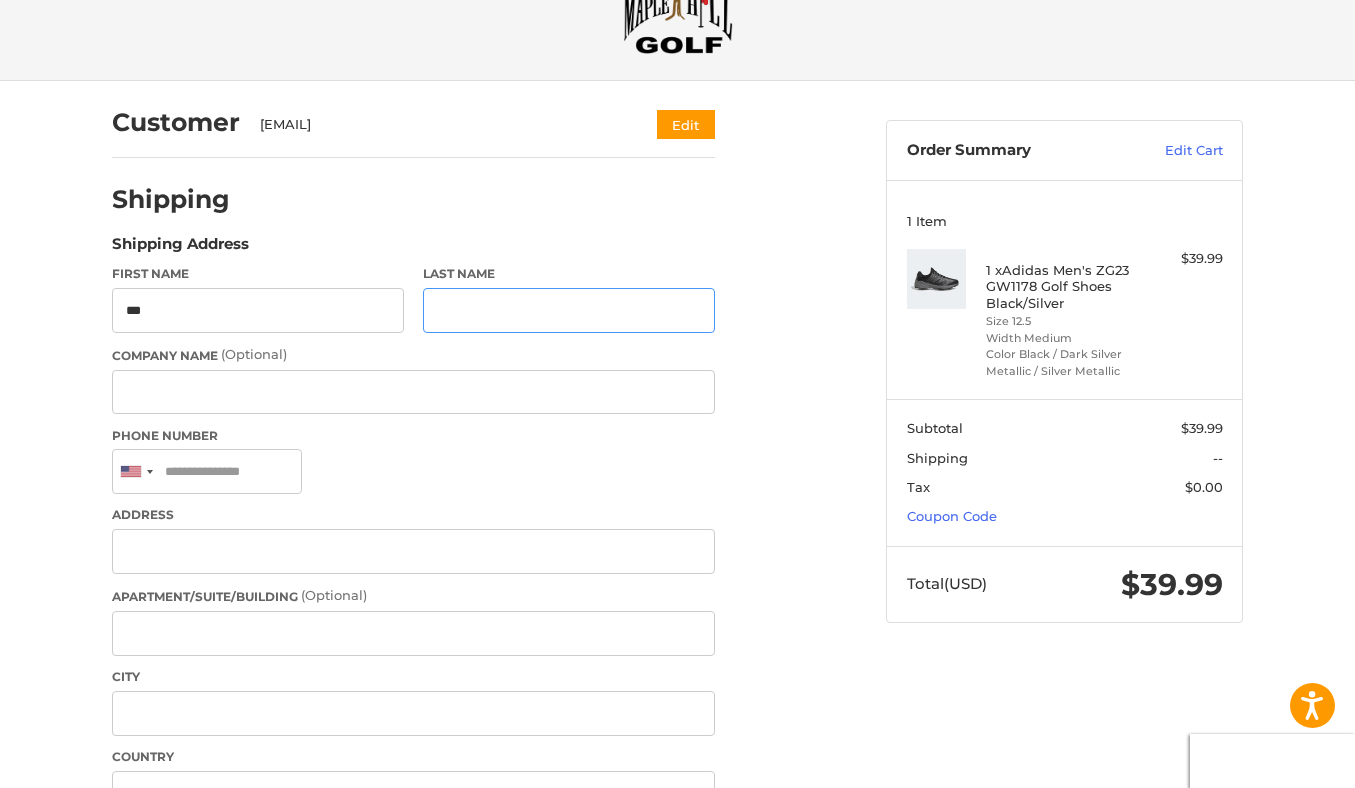 type on "*****" 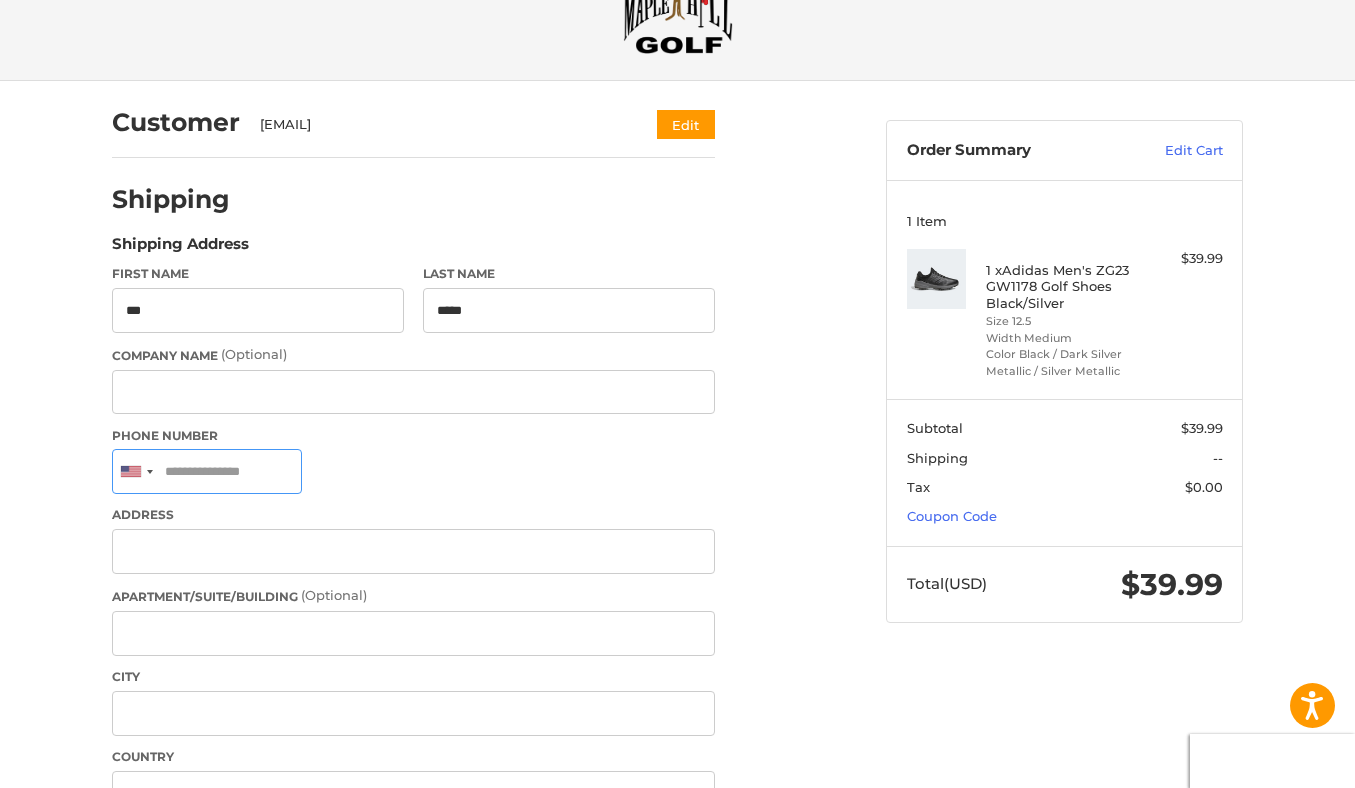 type on "**********" 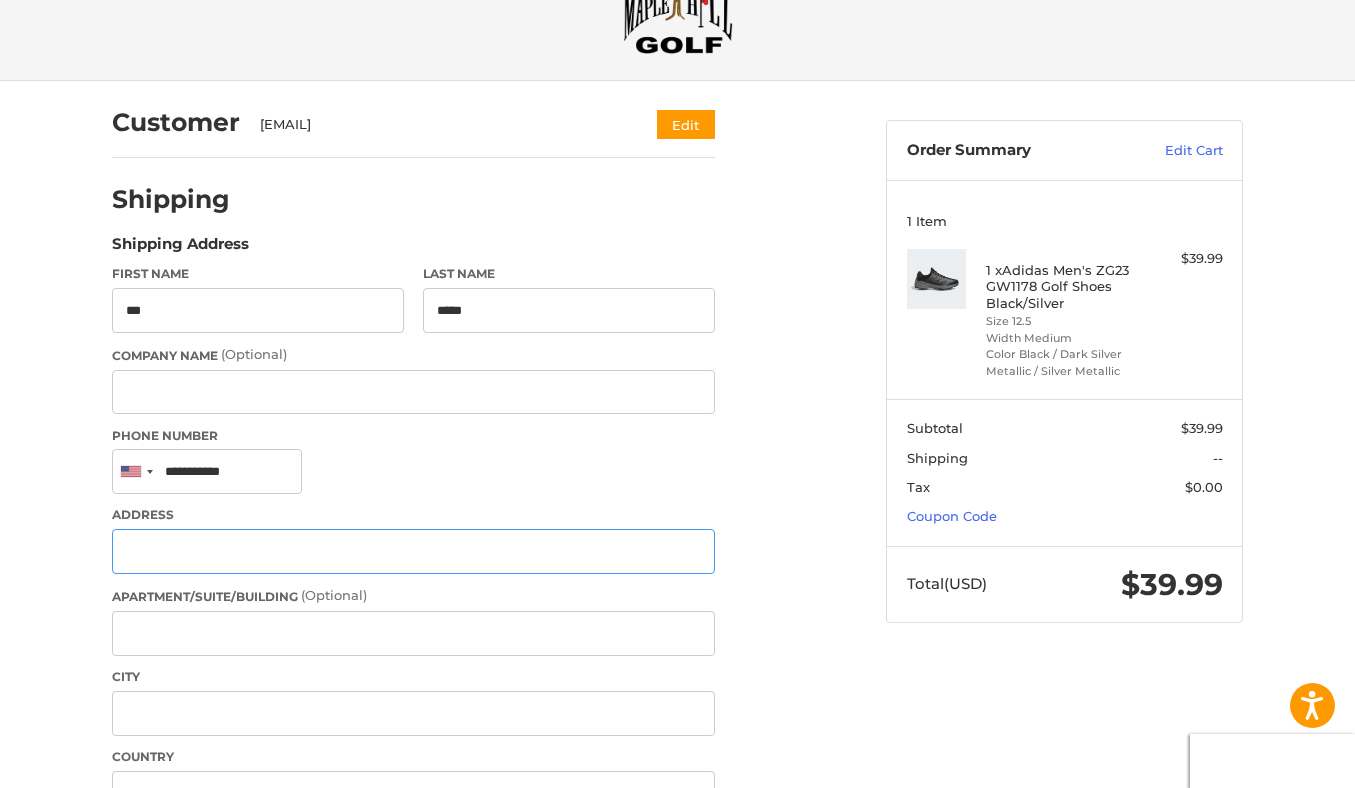type on "**********" 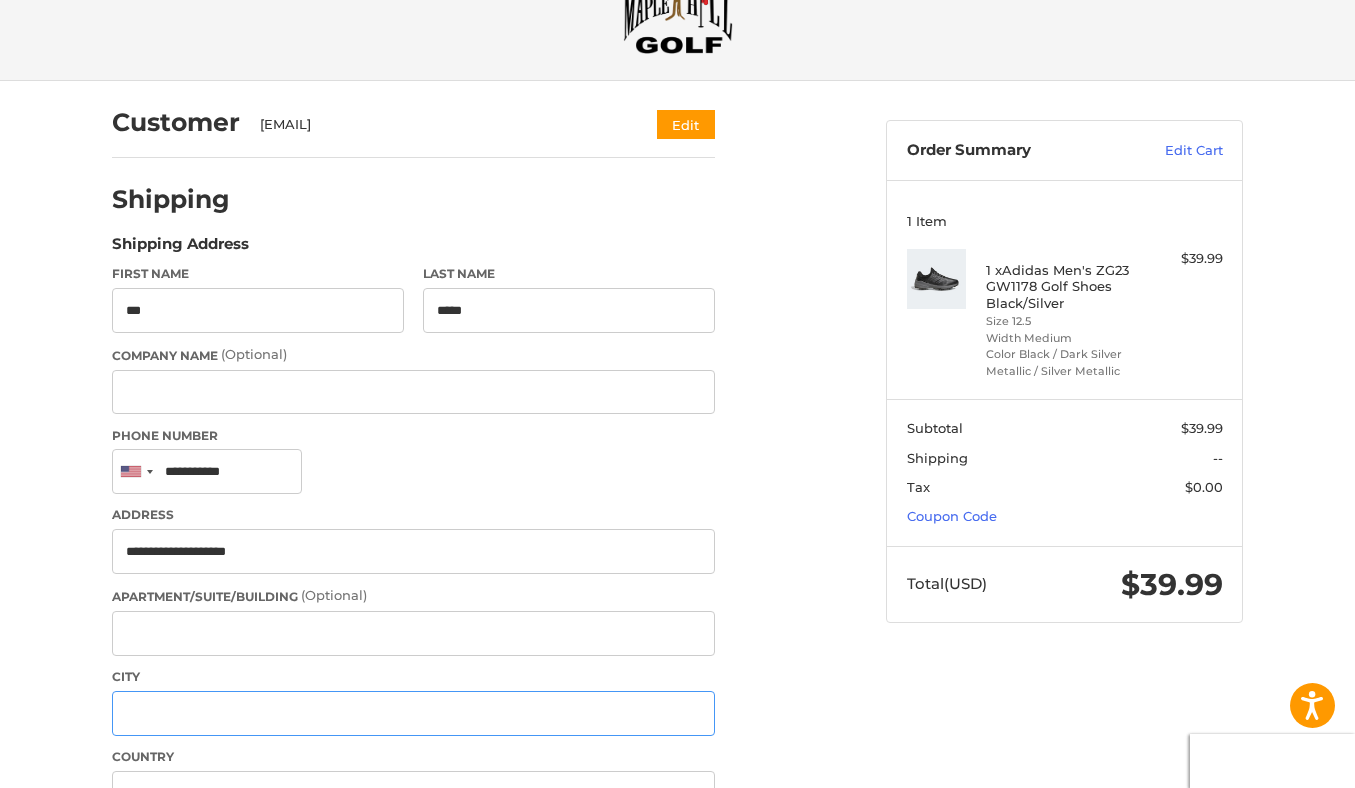 type on "**********" 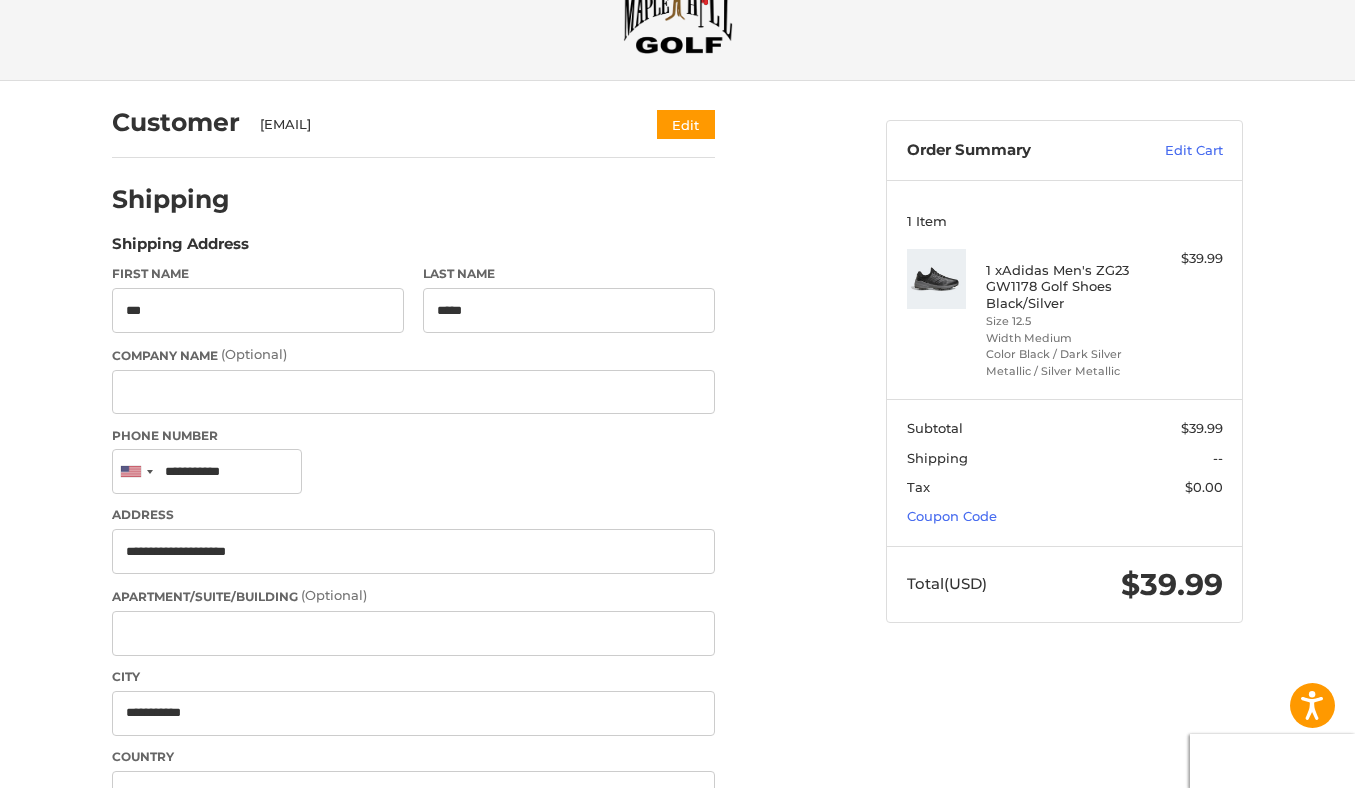 select on "**" 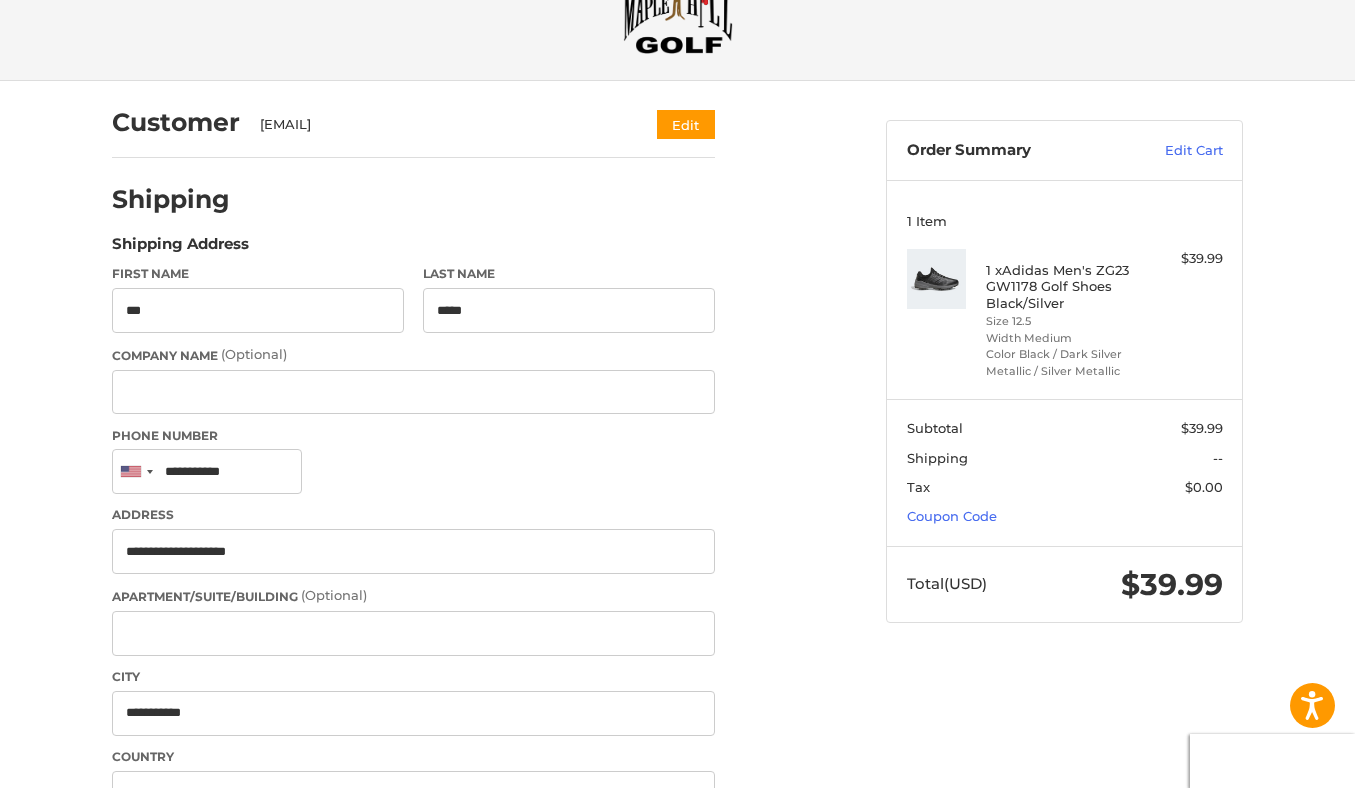 type on "*****" 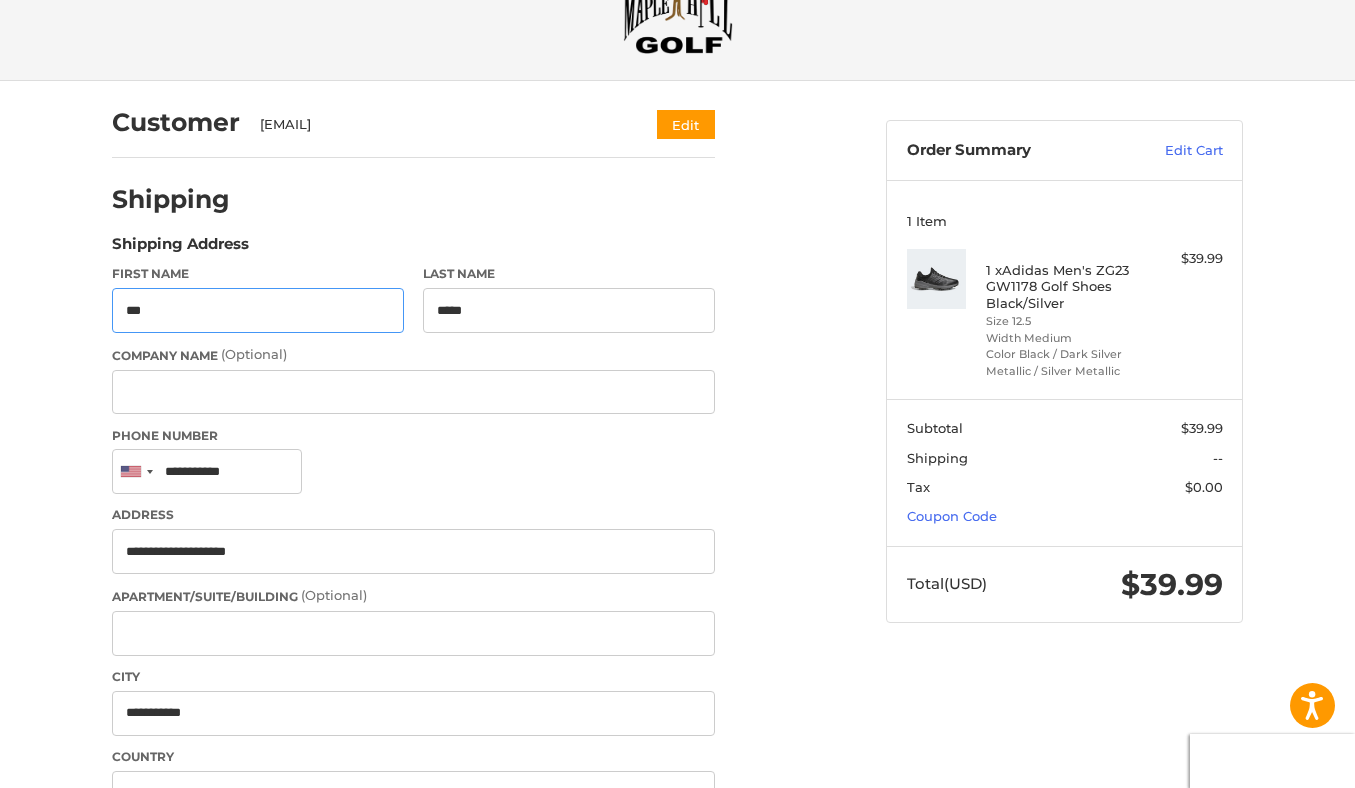 type on "**********" 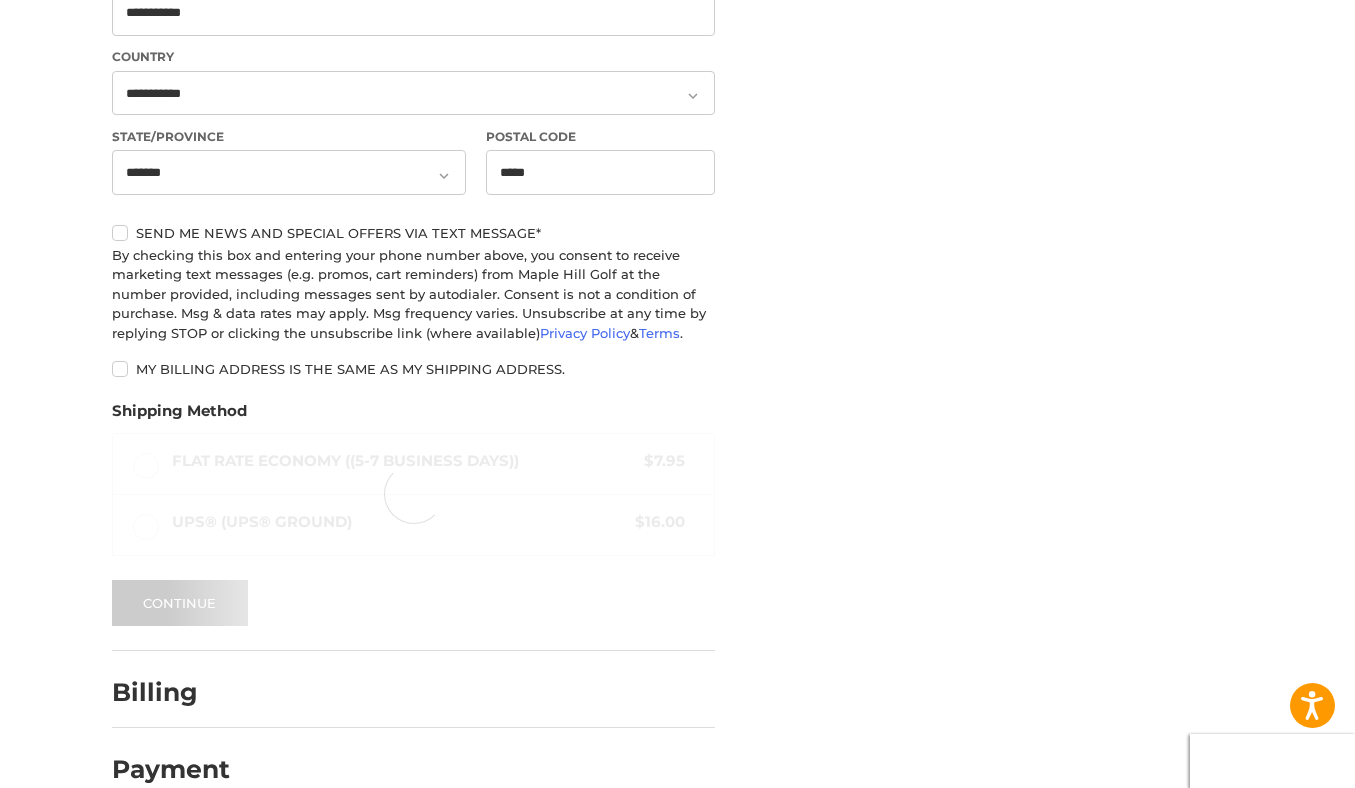 scroll, scrollTop: 781, scrollLeft: 0, axis: vertical 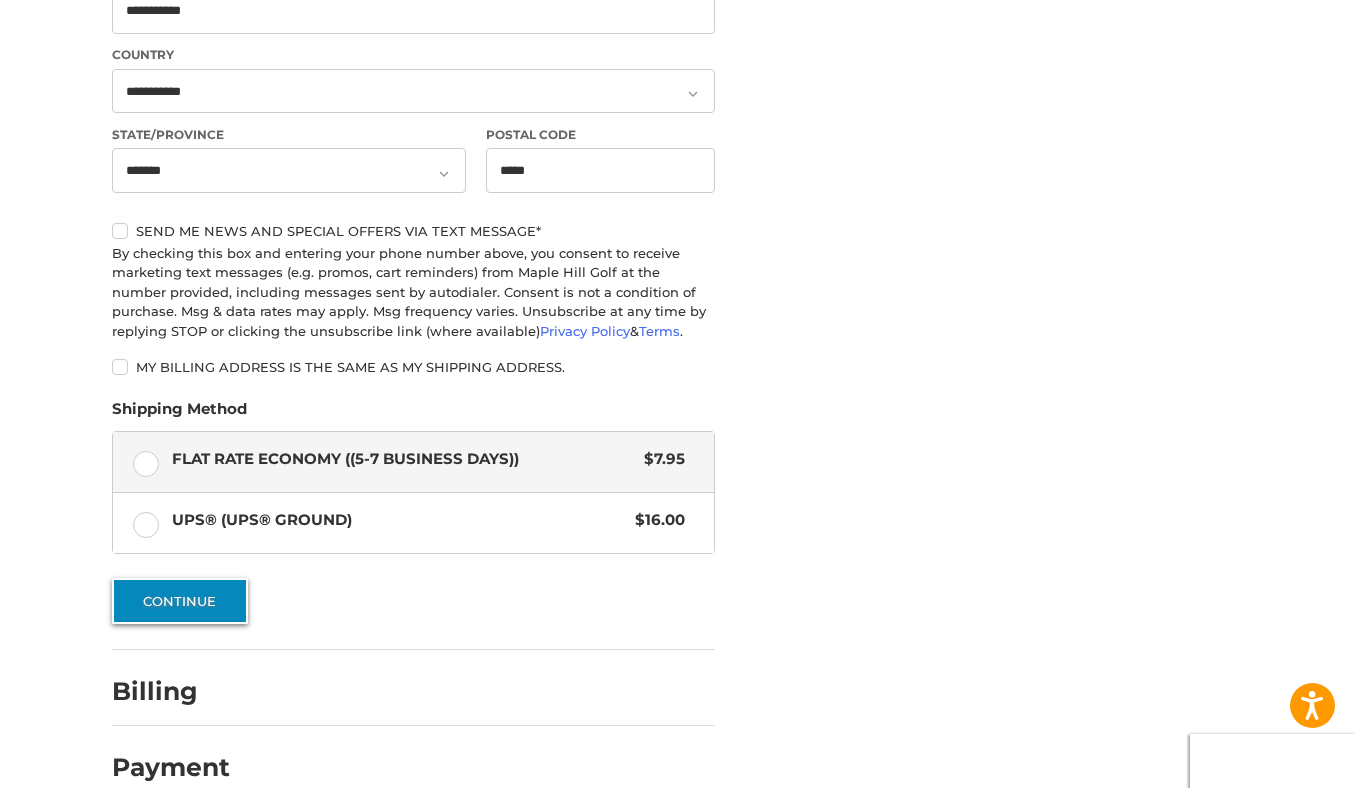 click on "Continue" at bounding box center (180, 601) 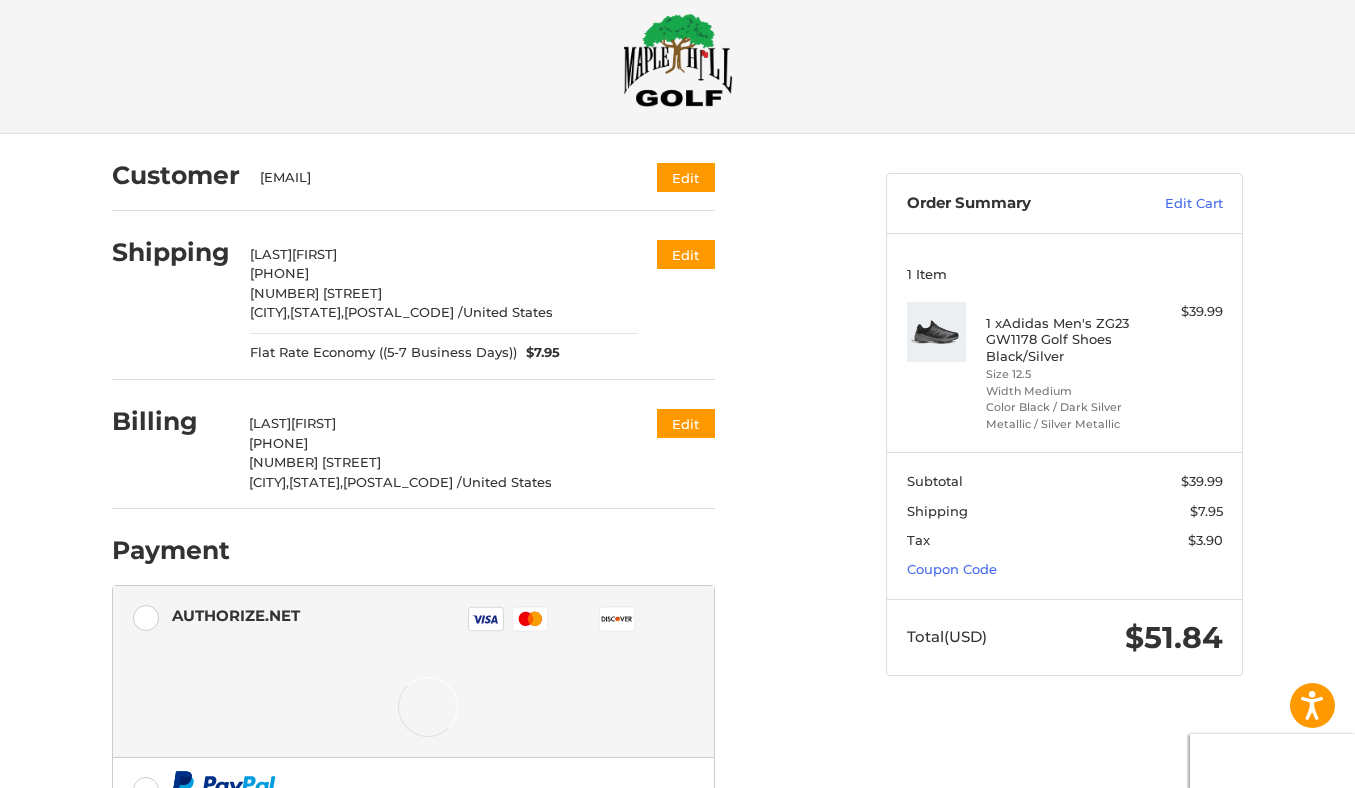 scroll, scrollTop: 305, scrollLeft: 0, axis: vertical 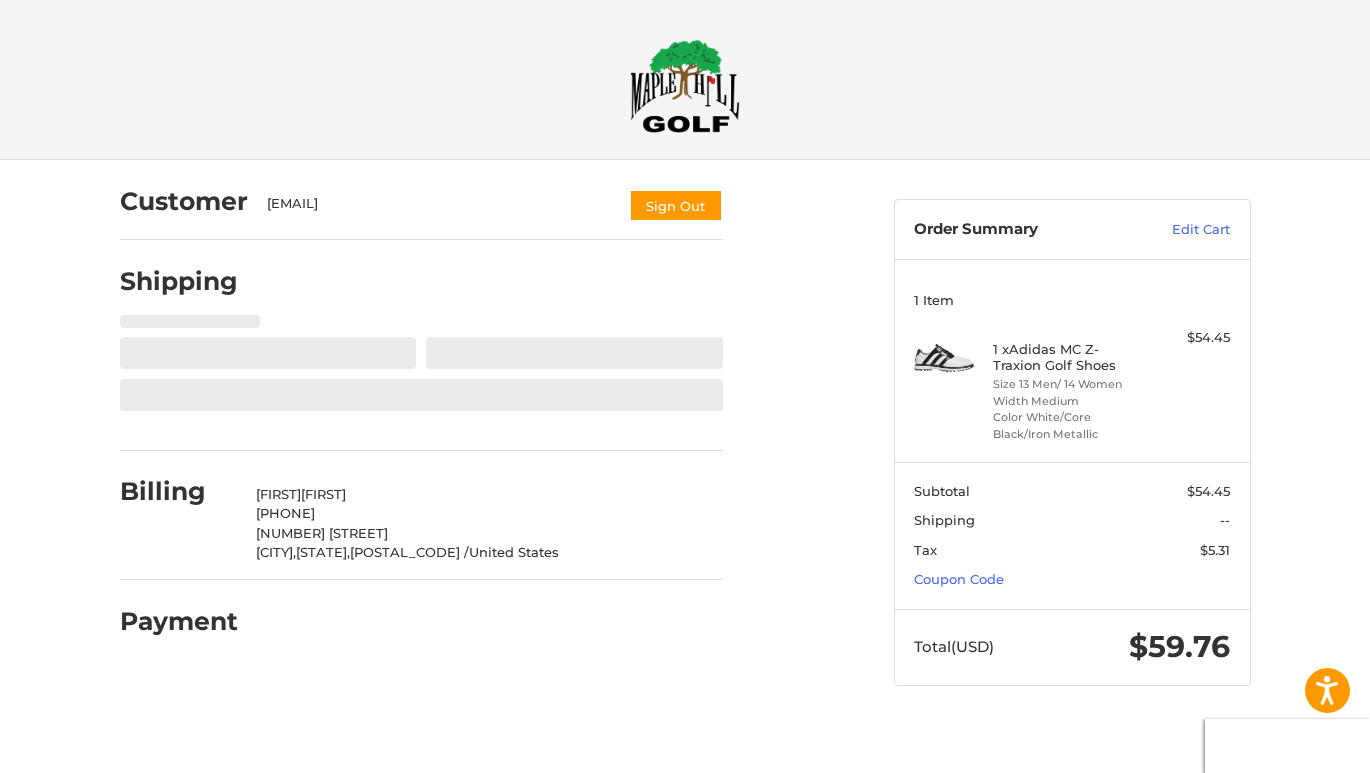 select on "**" 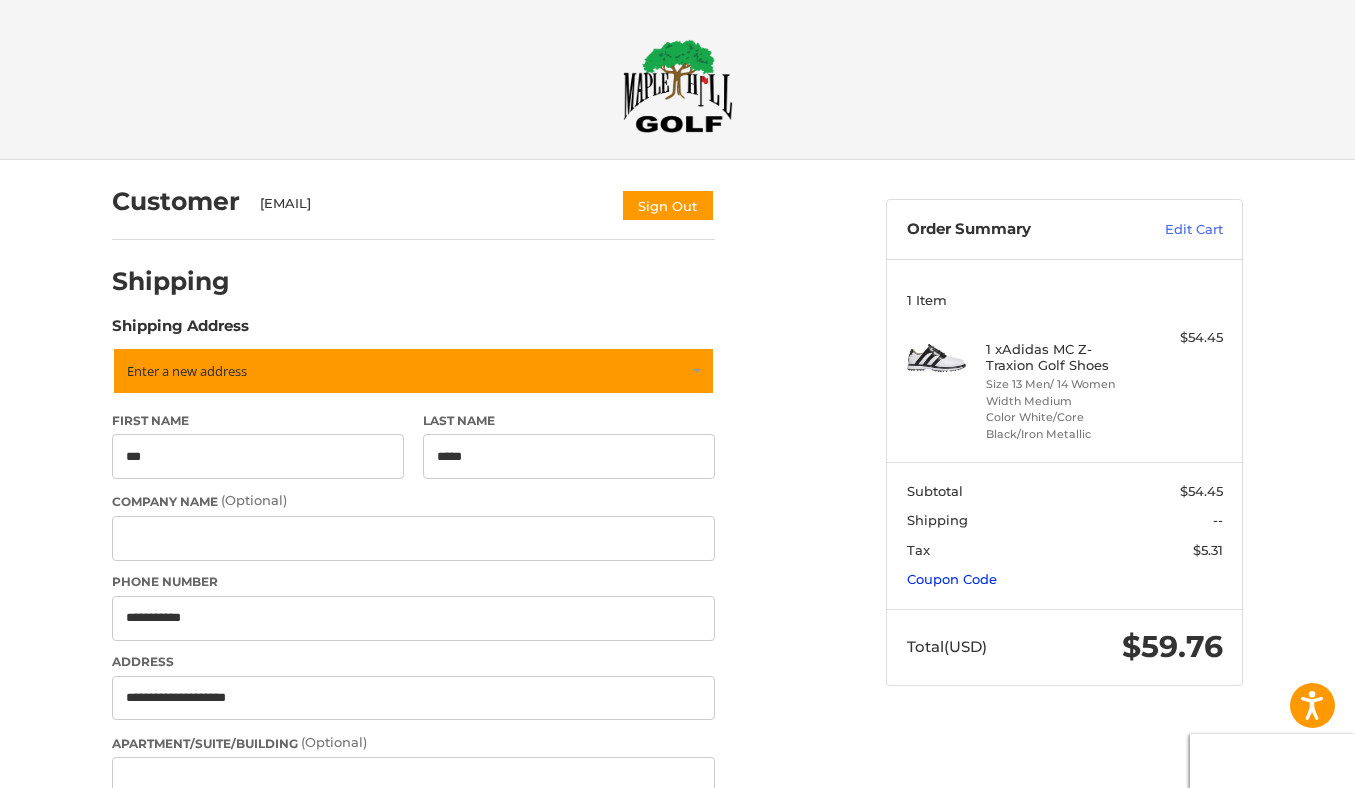 click on "Coupon Code" at bounding box center (952, 579) 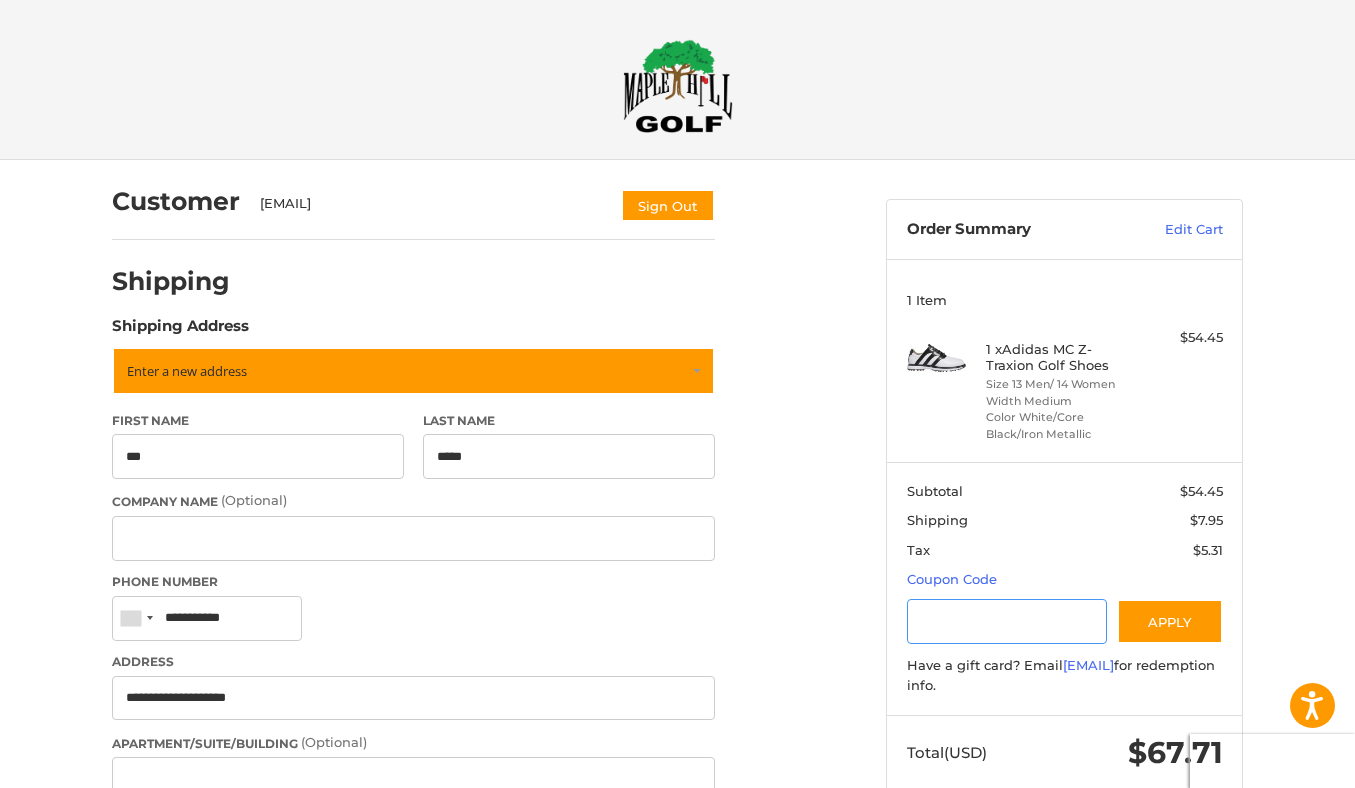 click at bounding box center [1007, 621] 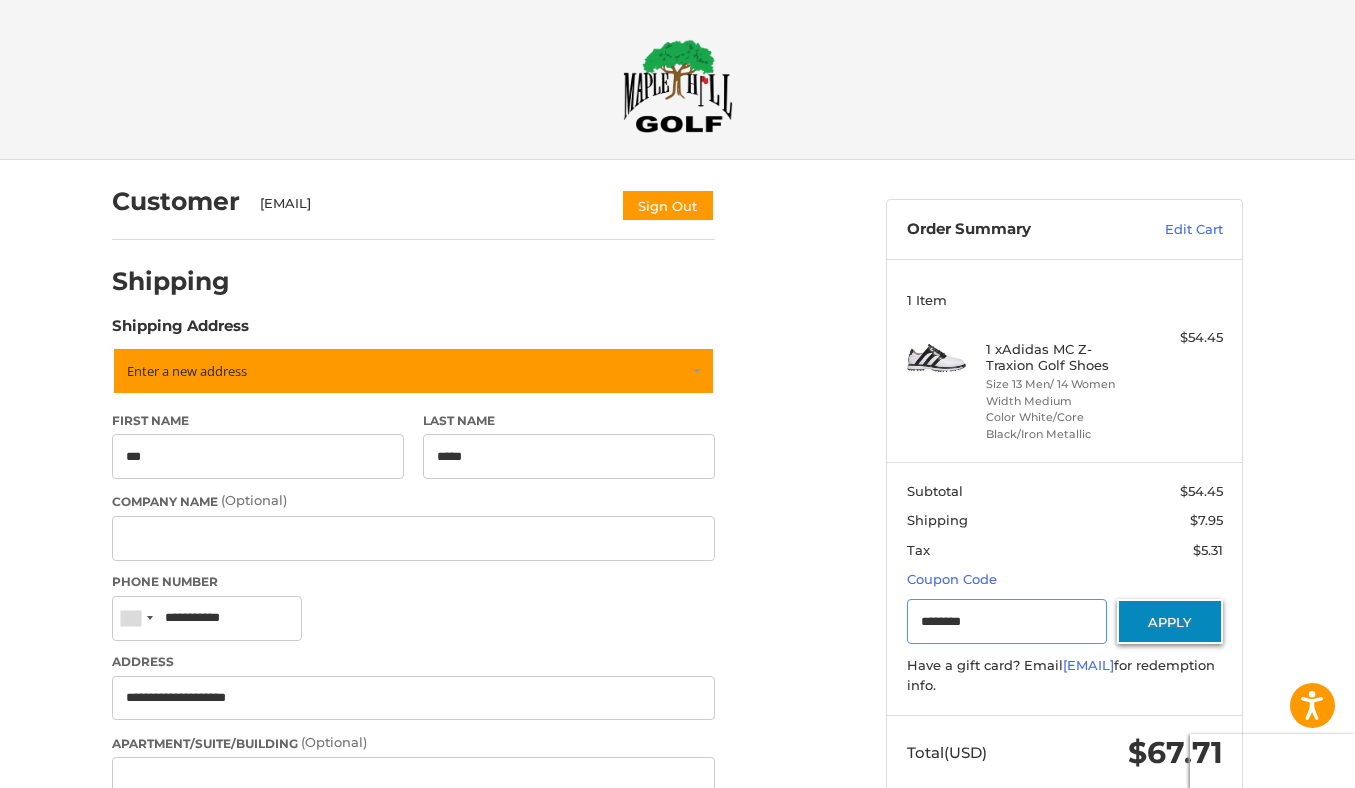 type on "********" 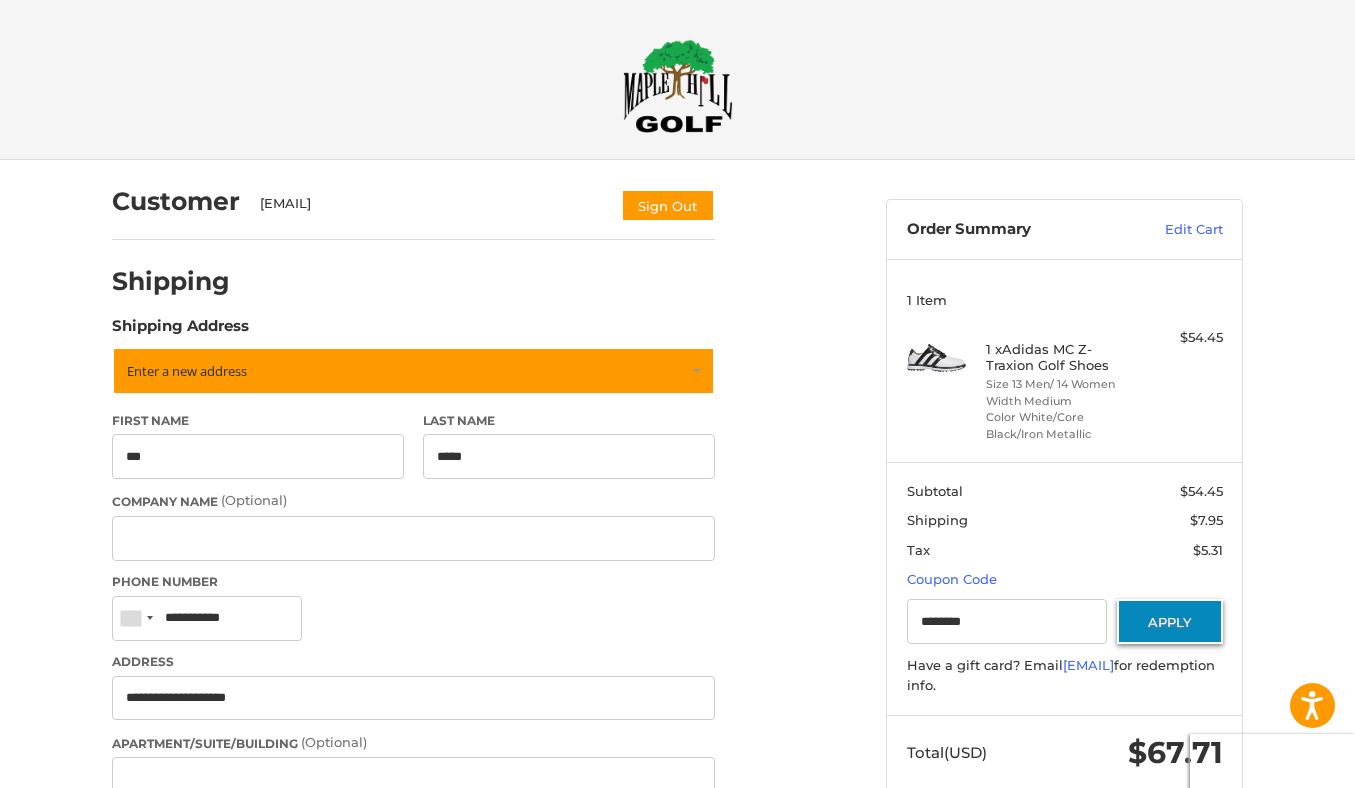 click on "Apply" at bounding box center [1170, 621] 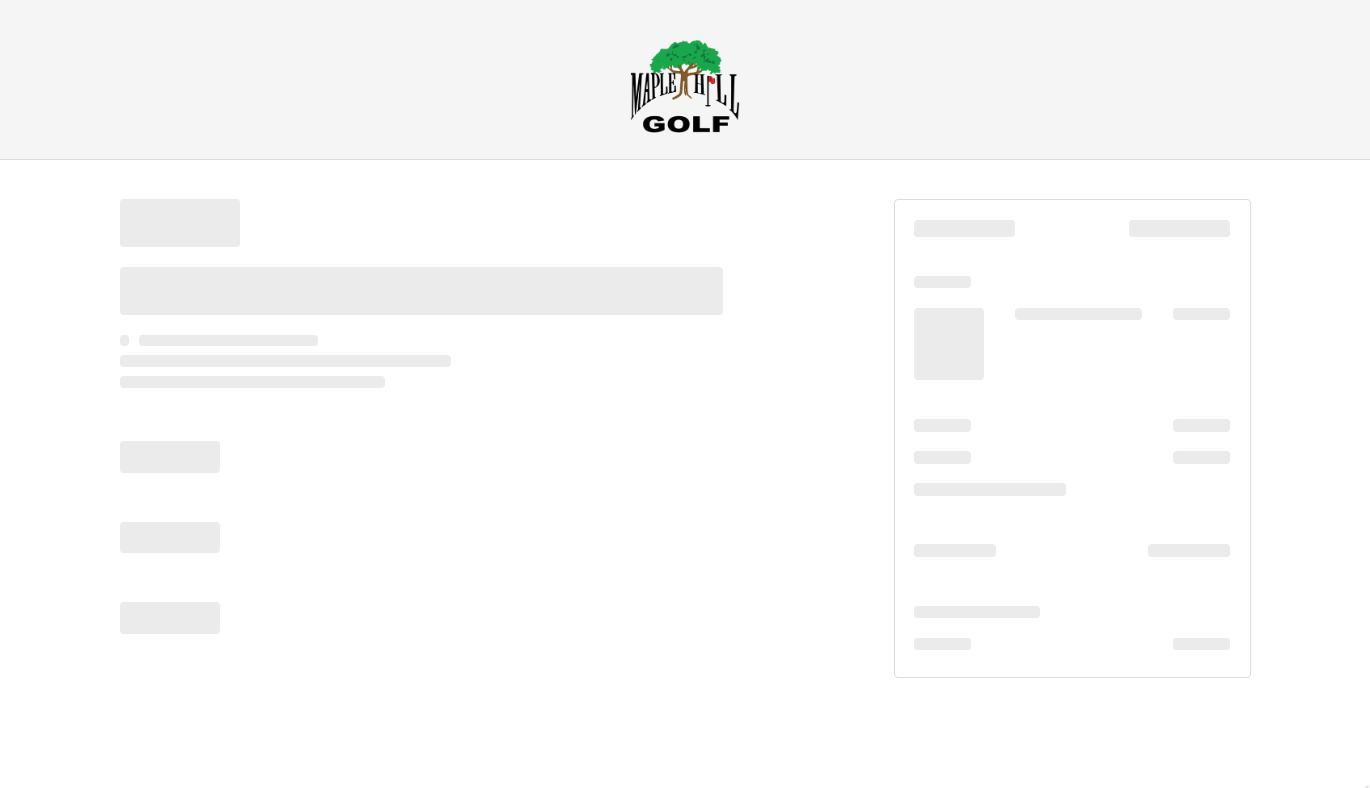 scroll, scrollTop: 0, scrollLeft: 0, axis: both 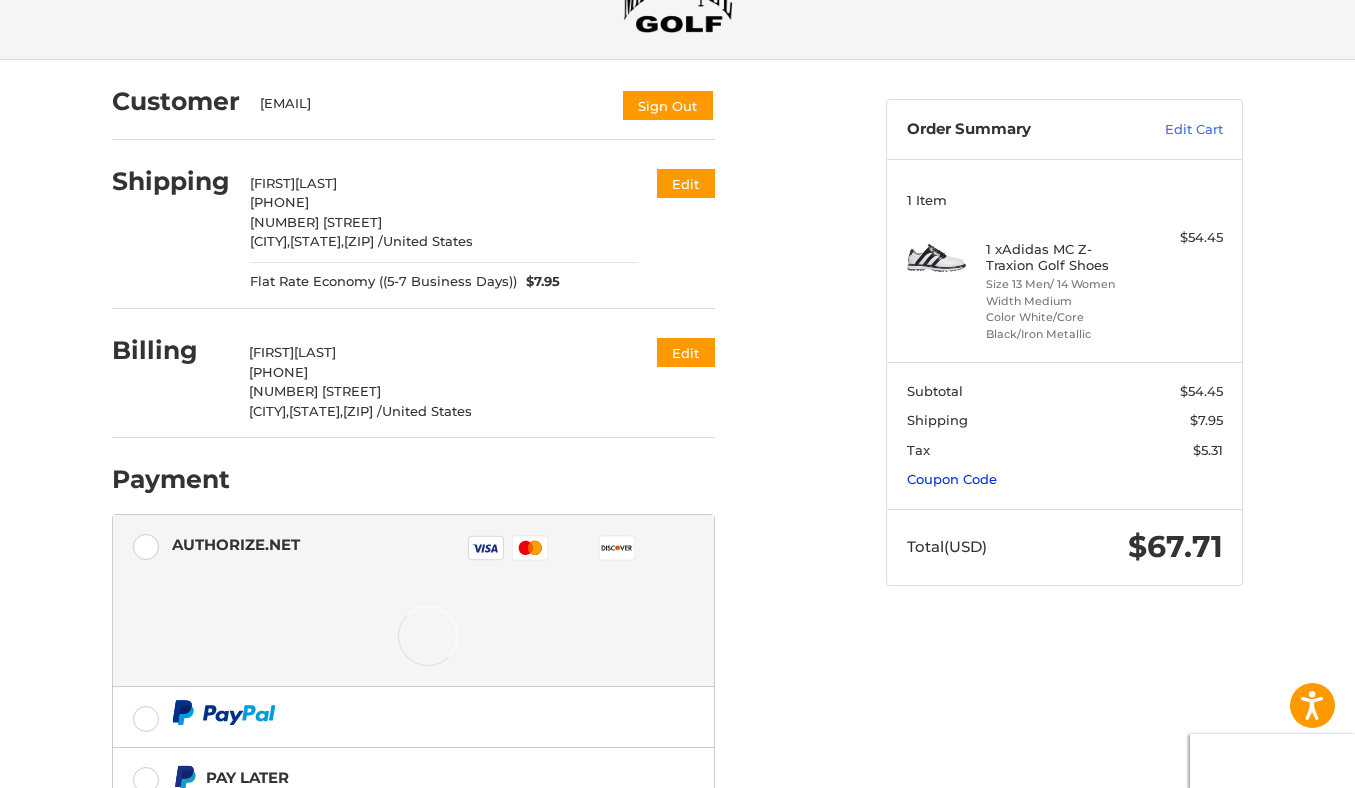 click on "Coupon Code" at bounding box center (952, 479) 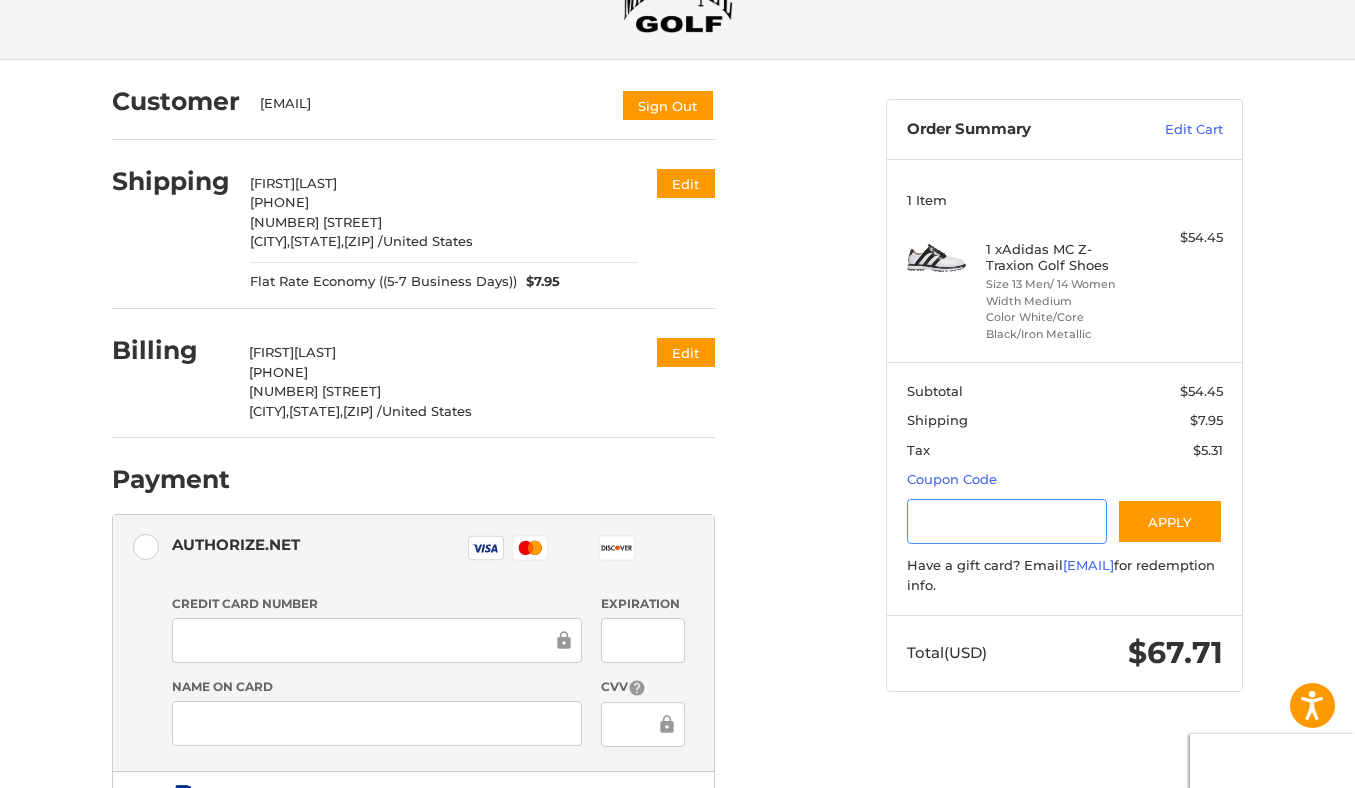 click at bounding box center (1007, 521) 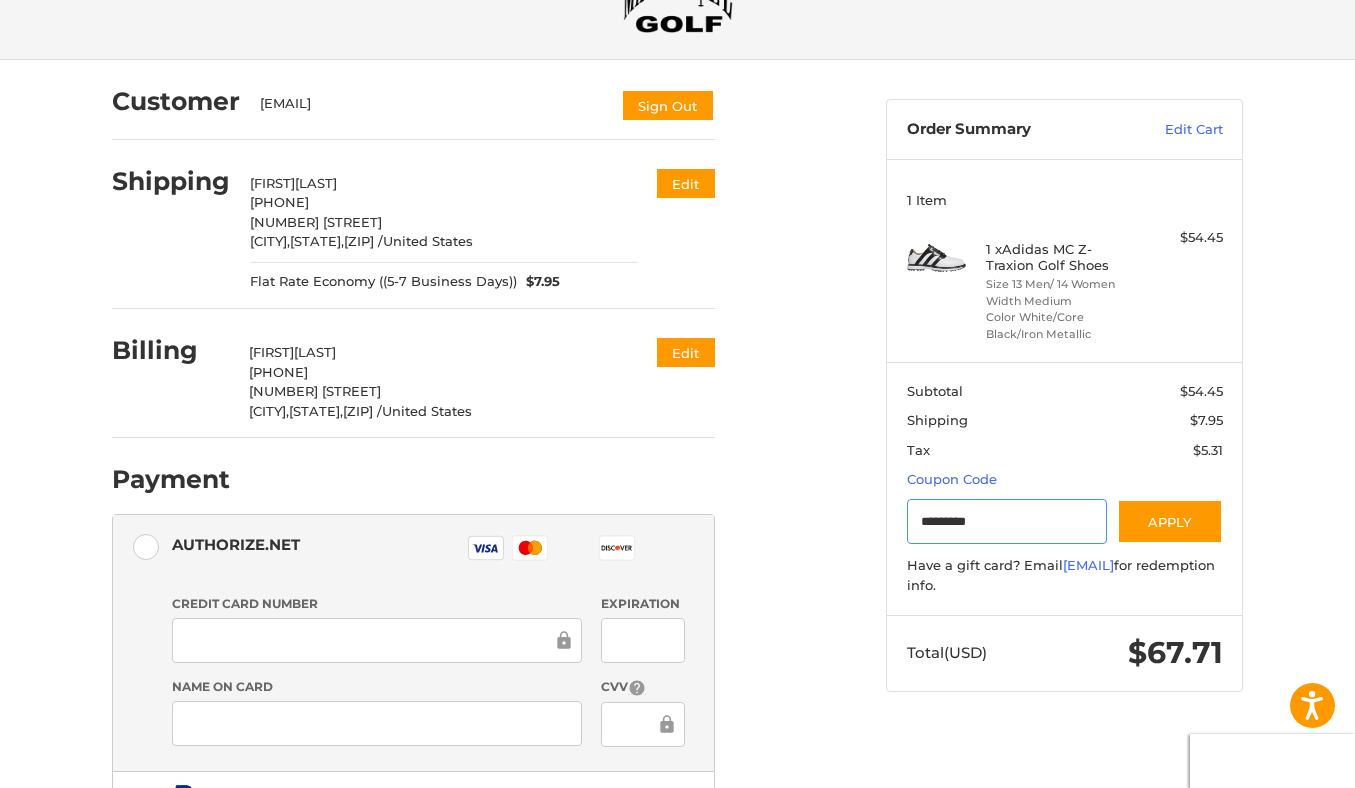 drag, startPoint x: 1008, startPoint y: 521, endPoint x: 863, endPoint y: 519, distance: 145.0138 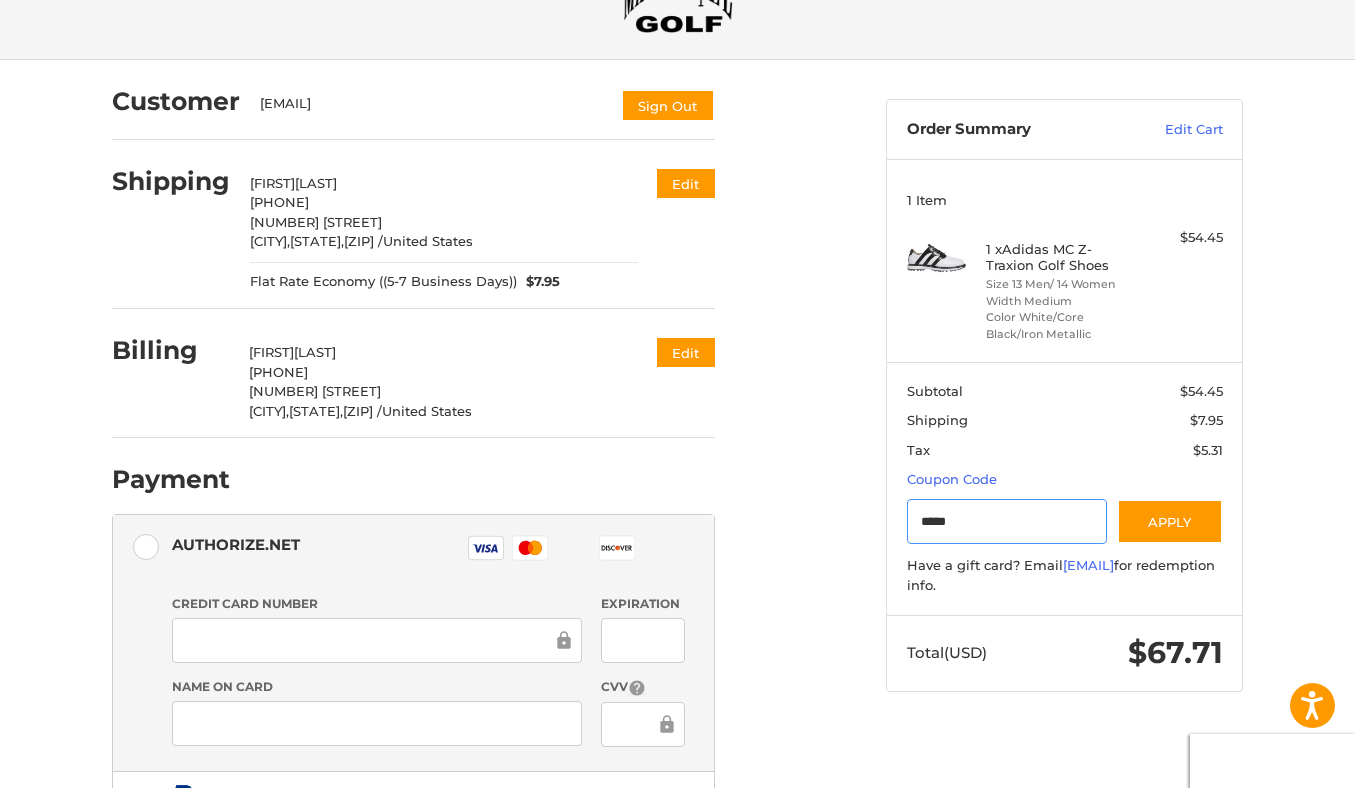 click on "Customer [EMAIL] Sign Out Shipping [FIRST] [LAST]   [PHONE] [NUMBER] [STREET], [CITY], [STATE], [ZIP] /  [COUNTRY]  Flat Rate Economy ((5-7 Business Days)) $7.95 Edit Billing [FIRST] [LAST]   [PHONE] [NUMBER] [STREET], [CITY], [STATE], [ZIP] /  [COUNTRY]  Edit Payment Payment Methods Authorize.net Authorize.net Visa Master Amex Discover Diners Club JCB Credit card Credit Card Number Expiration Name on Card CVV Pay Later Redeemable Payments Coupon Code Place Order" at bounding box center [484, 560] 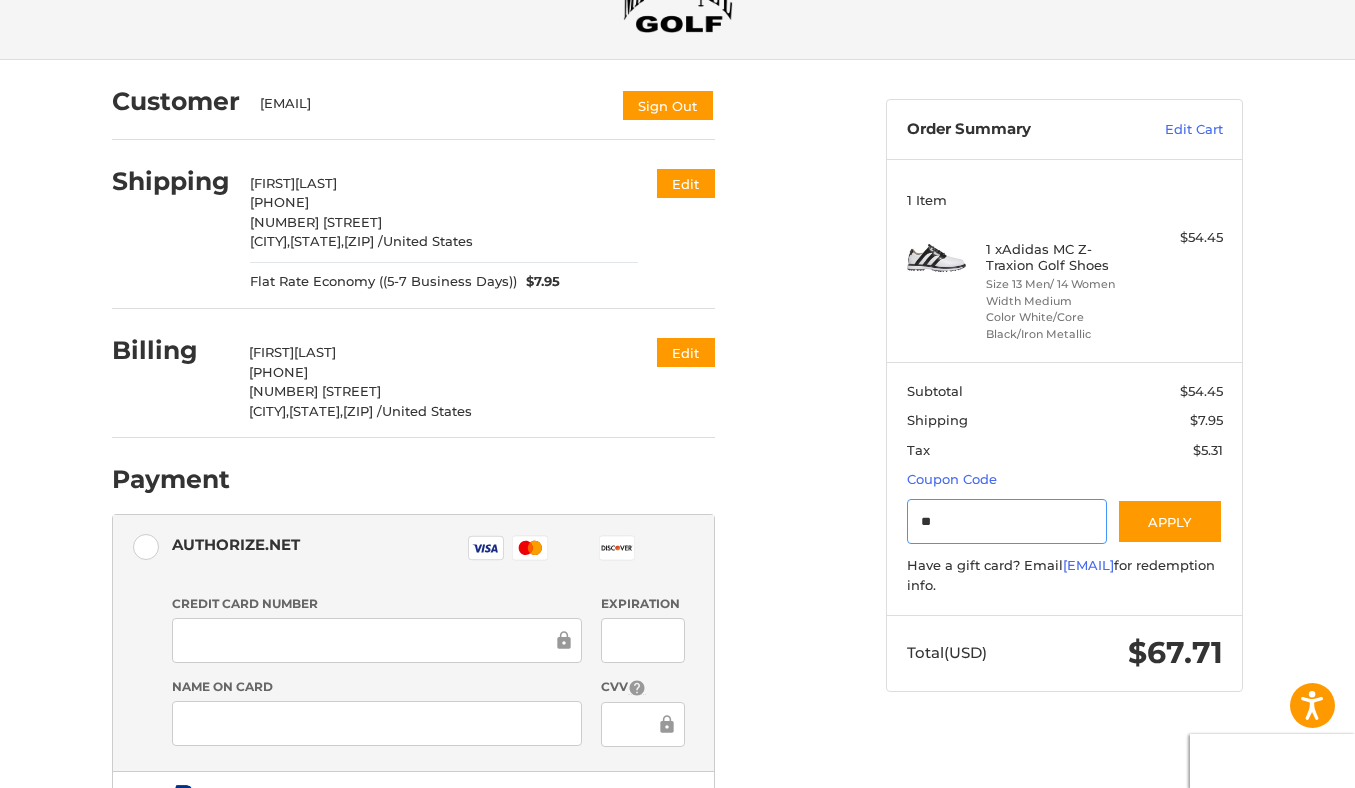 type on "*" 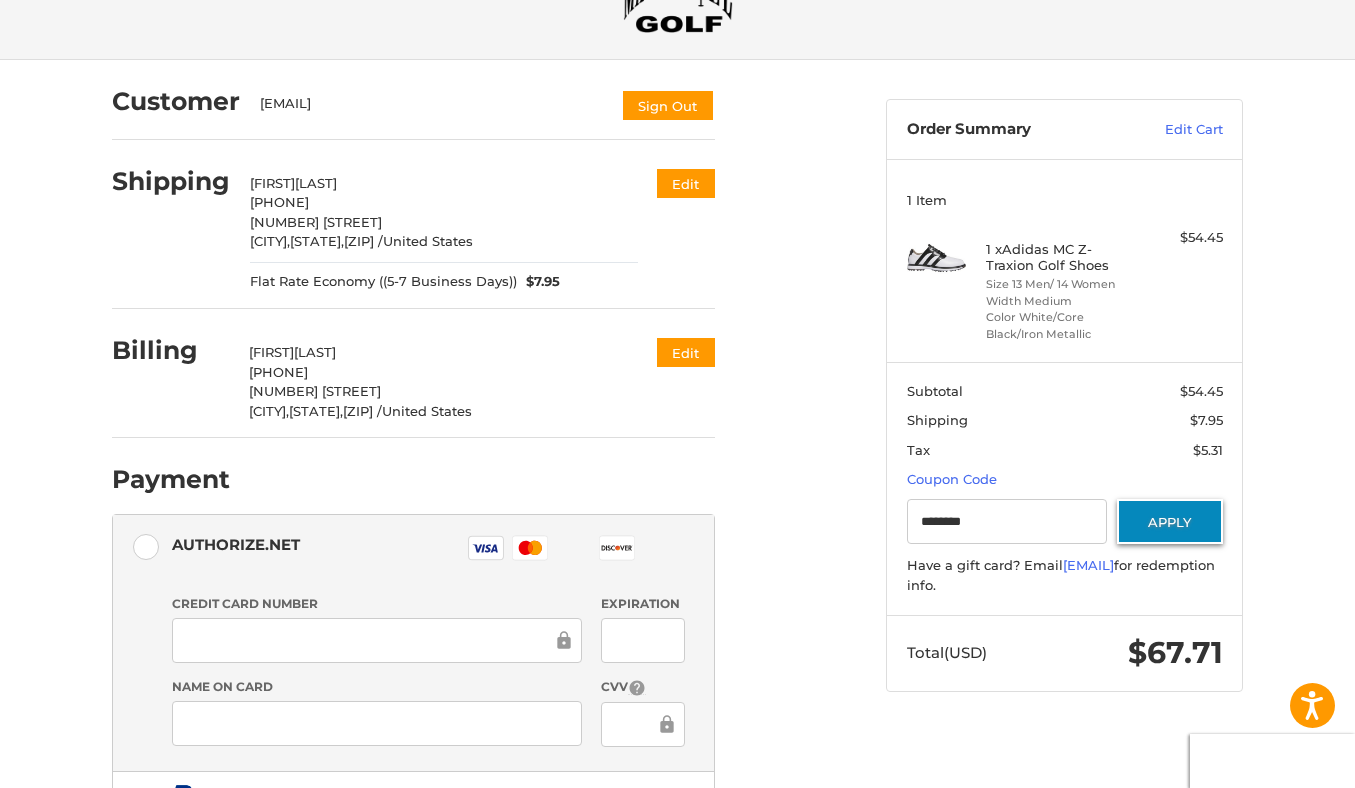 click on "Apply" at bounding box center (1170, 521) 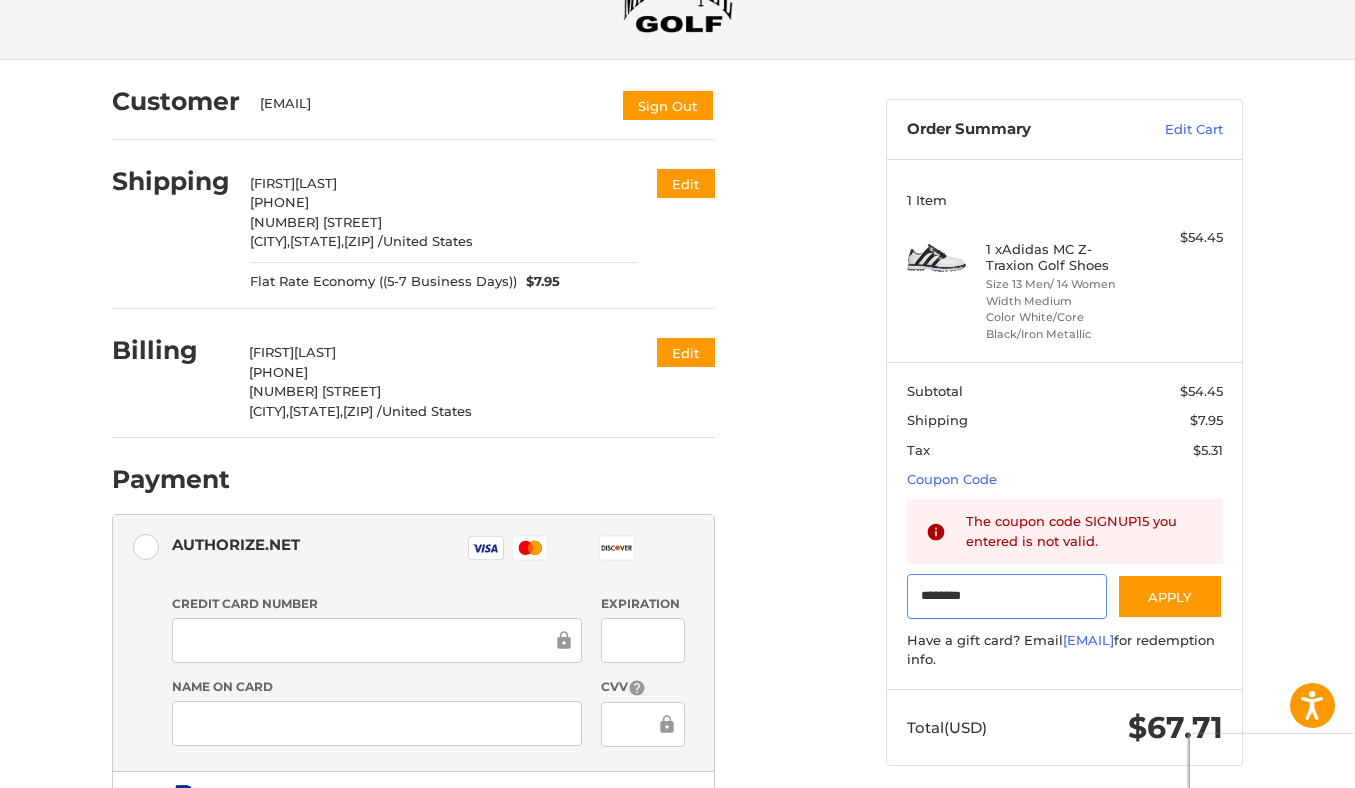 click on "********" at bounding box center (1007, 596) 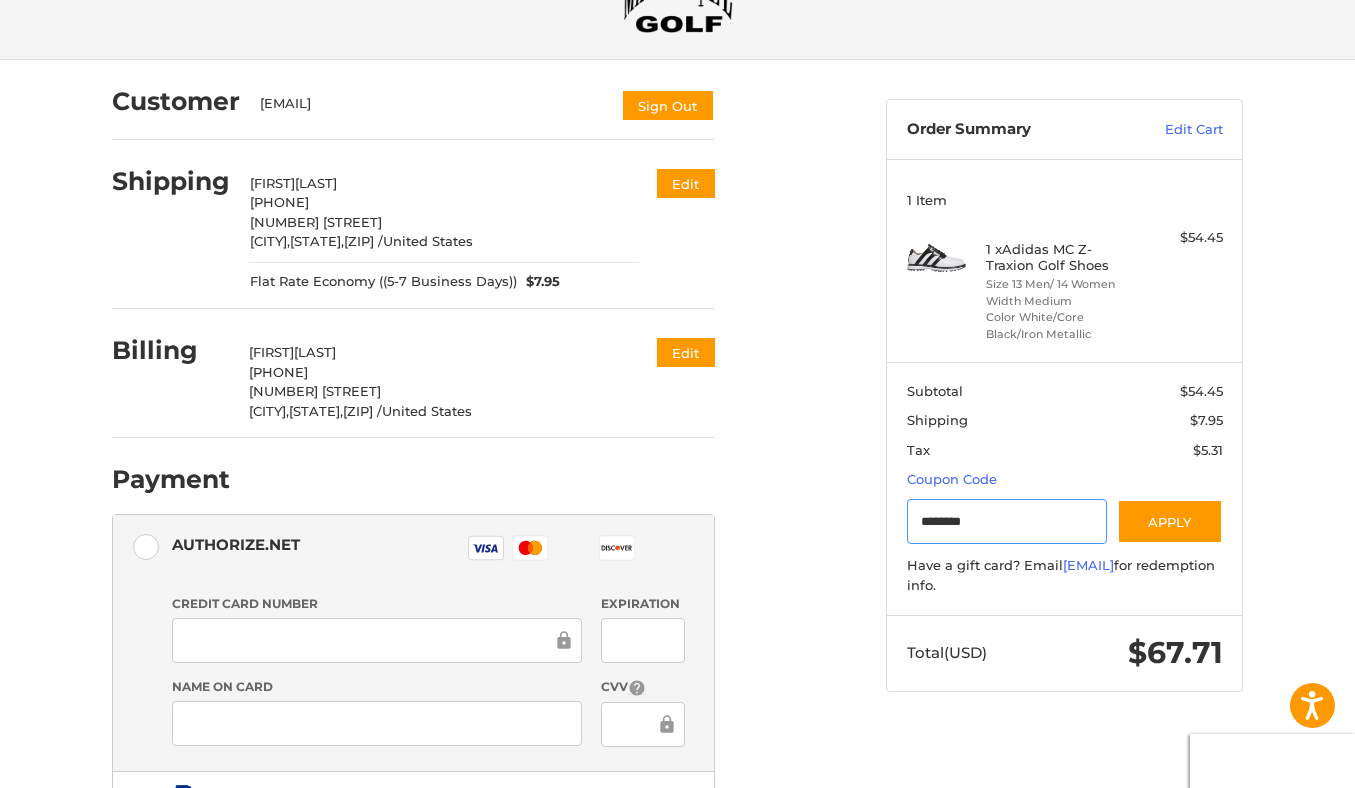 paste on "*" 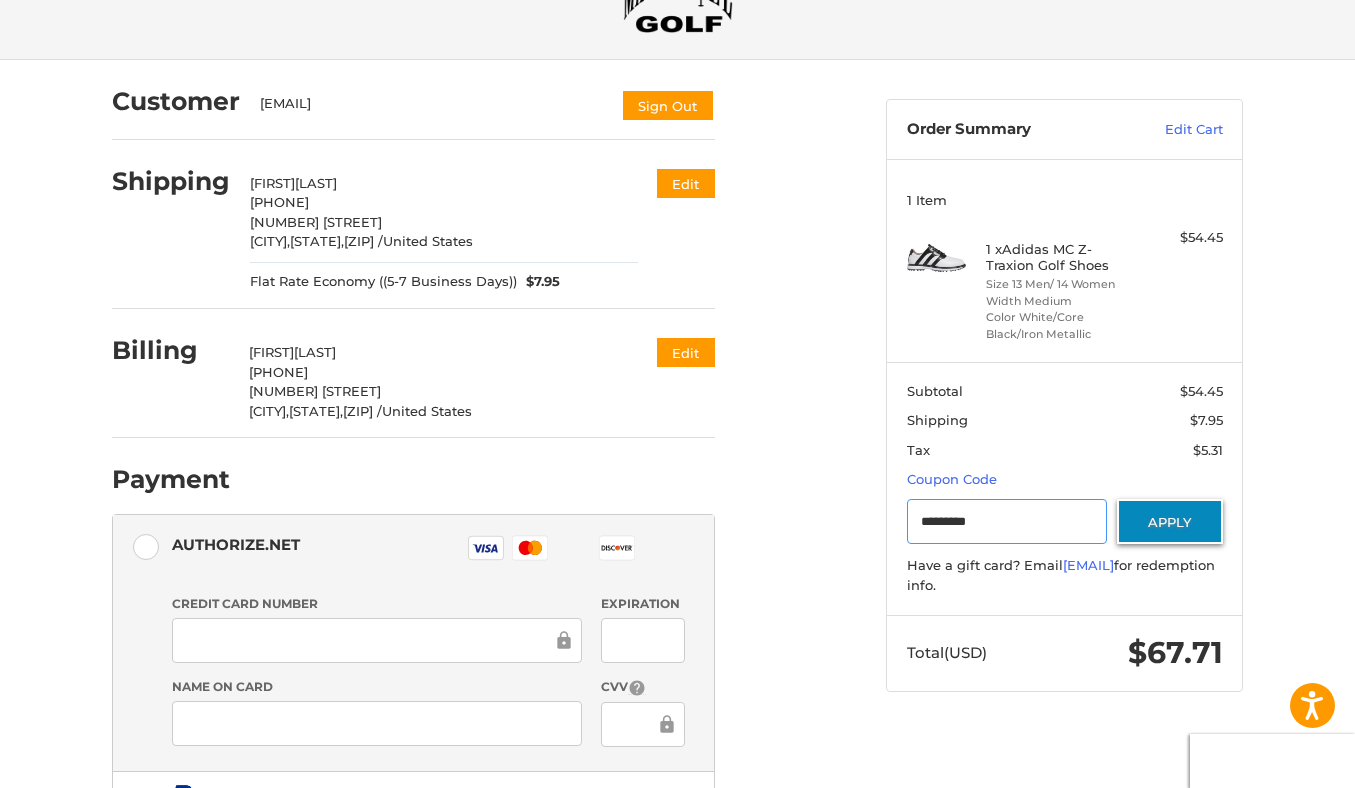 type on "*********" 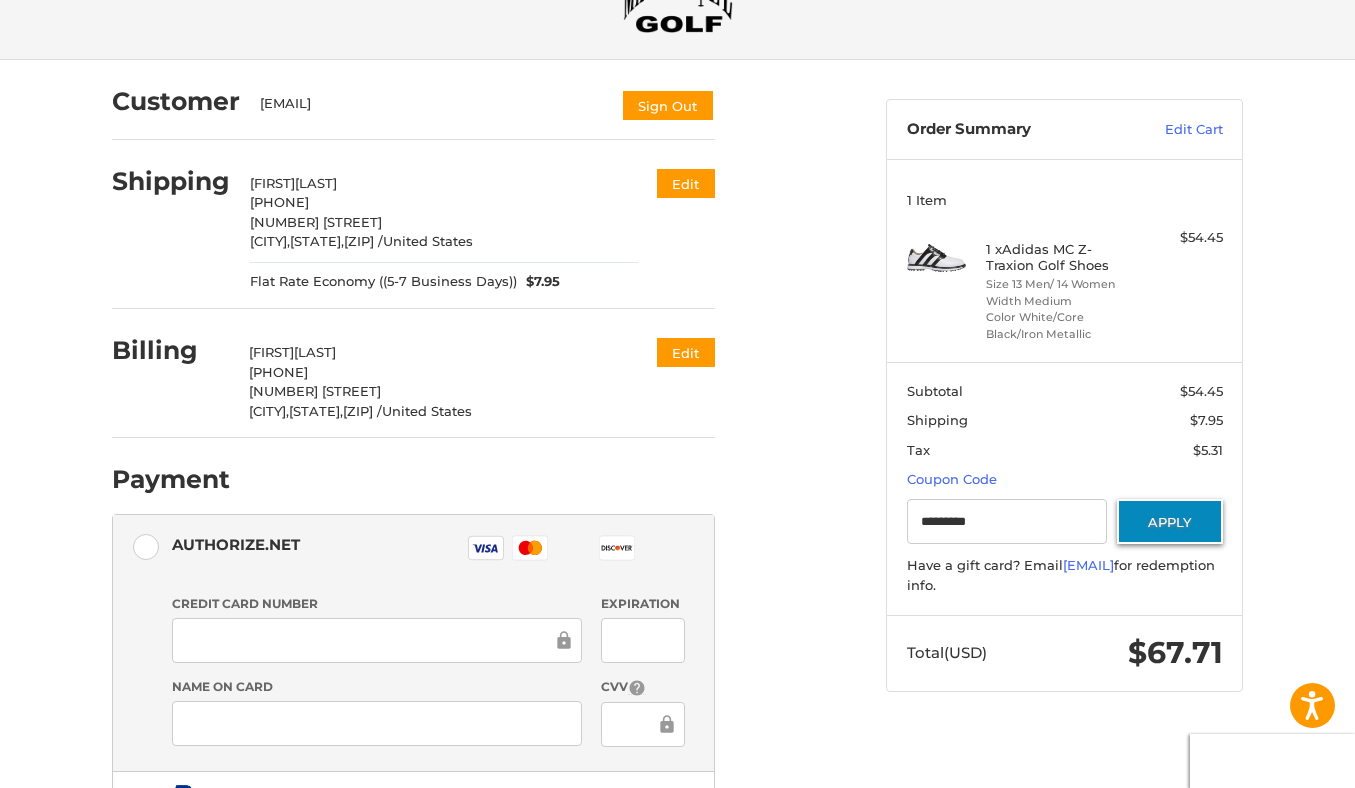 click on "Apply" at bounding box center [1170, 521] 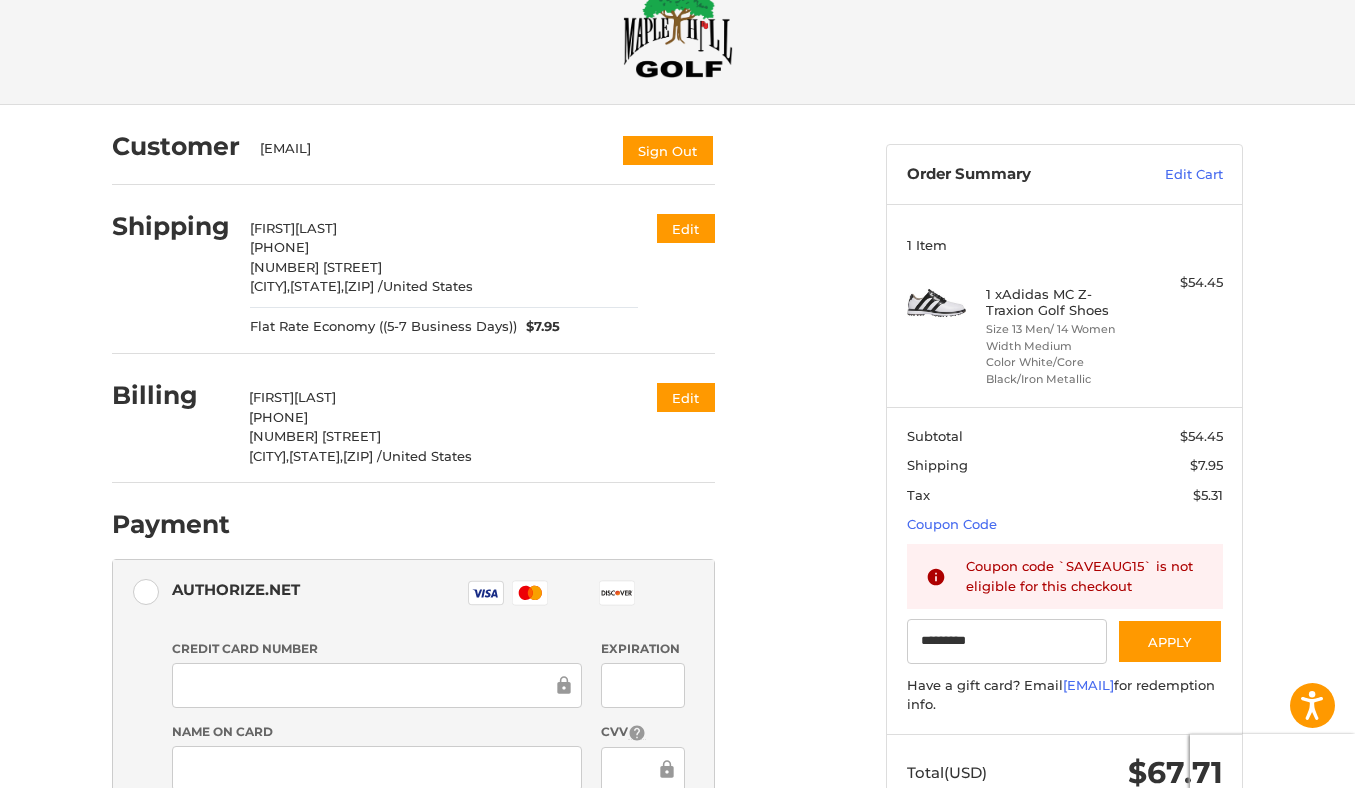 scroll, scrollTop: 0, scrollLeft: 0, axis: both 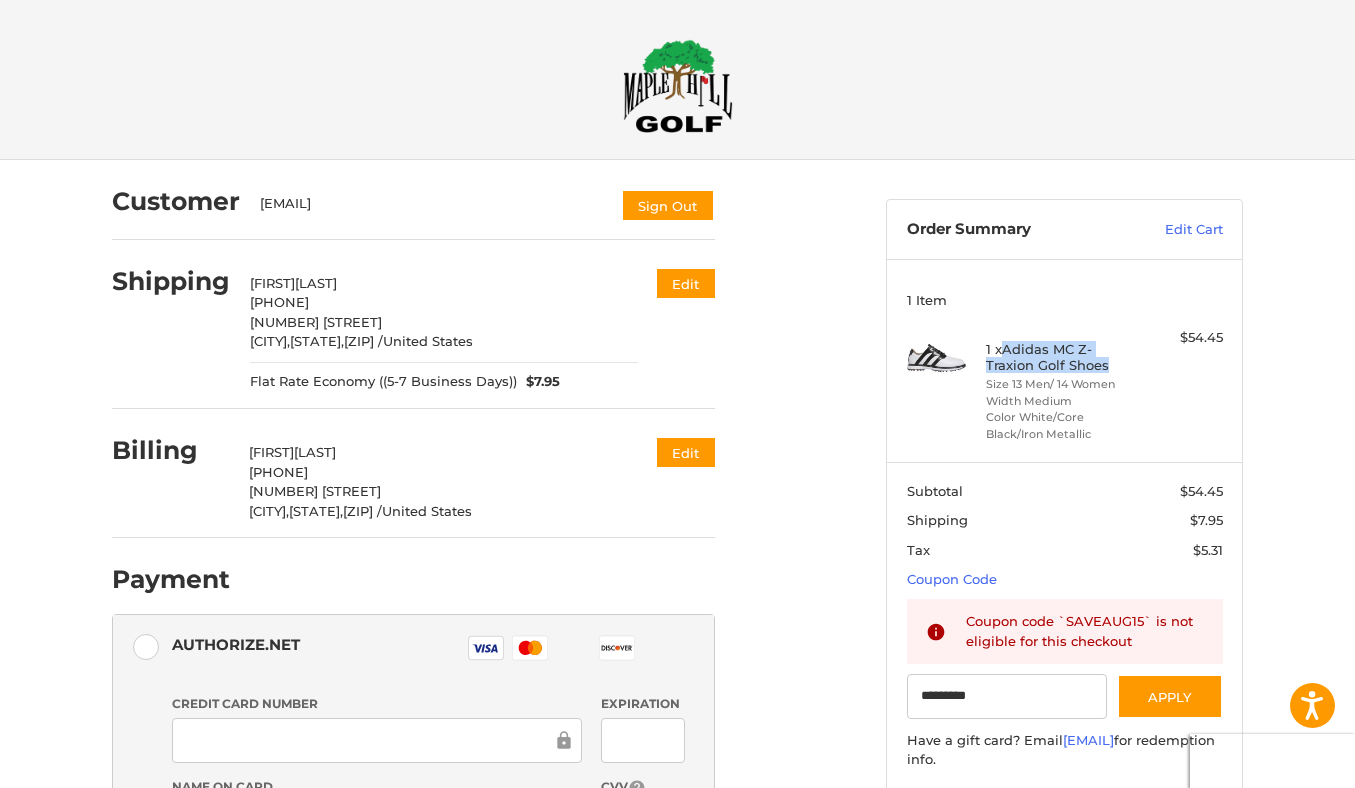 drag, startPoint x: 1007, startPoint y: 352, endPoint x: 1112, endPoint y: 371, distance: 106.7052 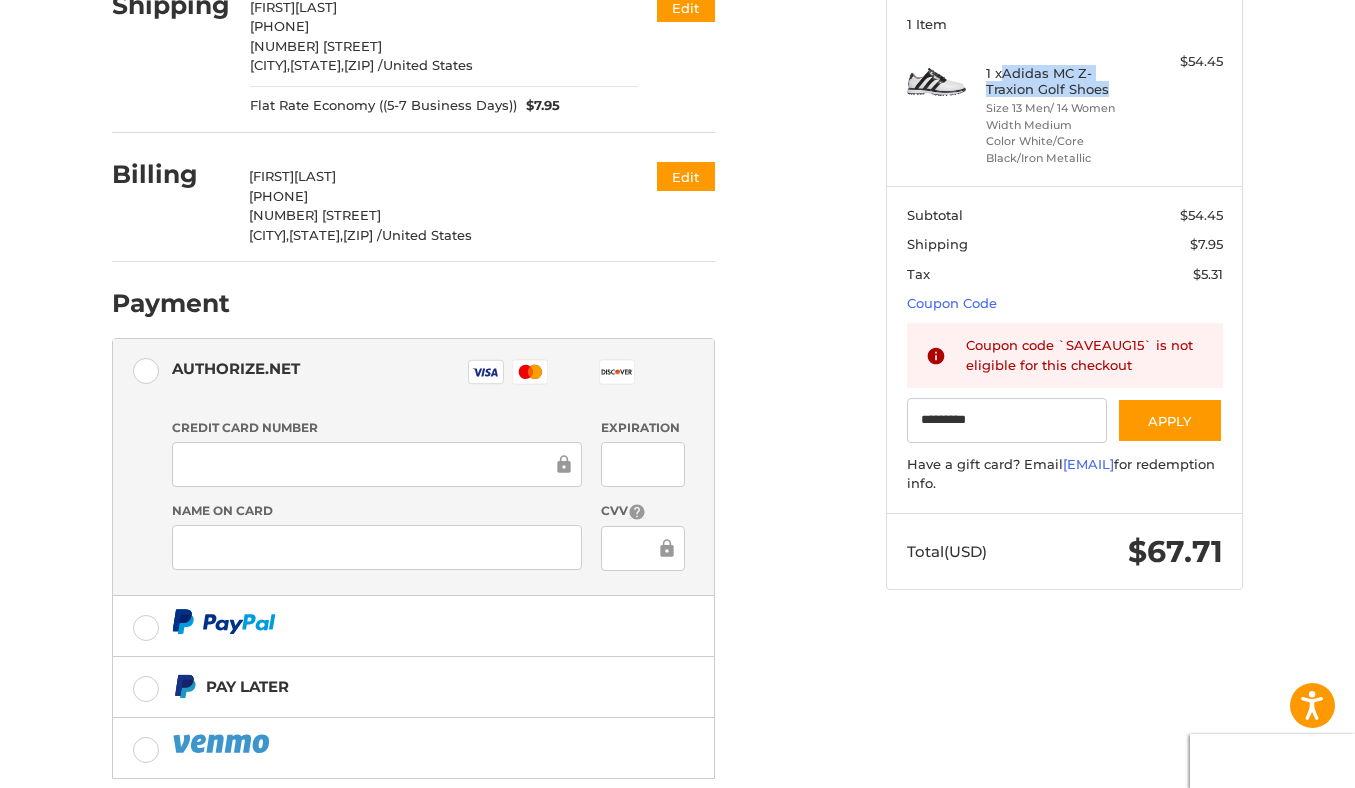 scroll, scrollTop: 280, scrollLeft: 0, axis: vertical 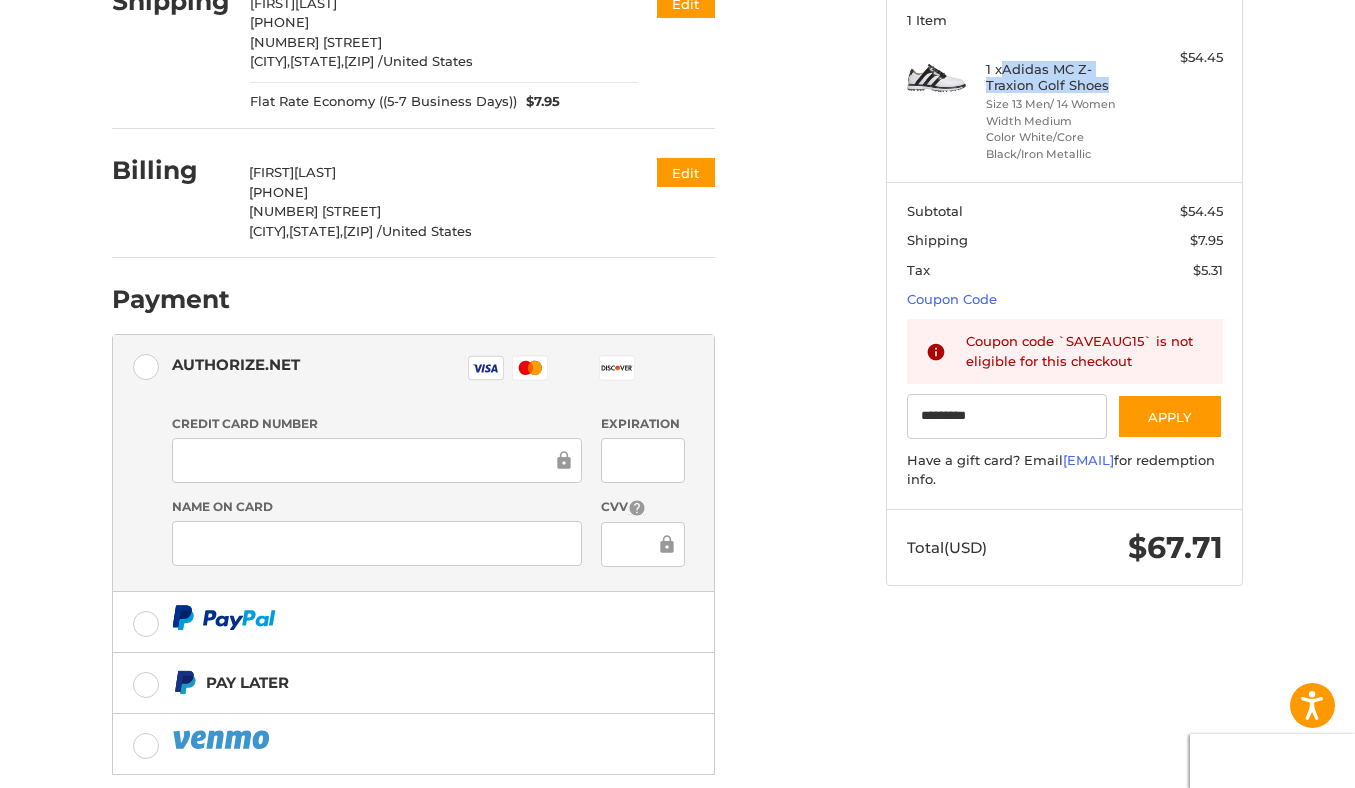 click on "Order Summary Edit Cart 1 Item 1 x  Adidas MC Z-Traxion Golf Shoes Size 13 Men/ 14 Women Width Medium Color White/Core Black/Iron Metallic $54.45 Subtotal    $54.45 Shipping    $7.95 Tax    $5.31 Coupon Code Gift Certificate or Coupon Code Coupon code `SAVEAUG15` is not eligible for this checkout ********* Apply Have a gift card? Email  [EMAIL]  for redemption info. Total  (USD)    $67.71" at bounding box center (1064, 242) 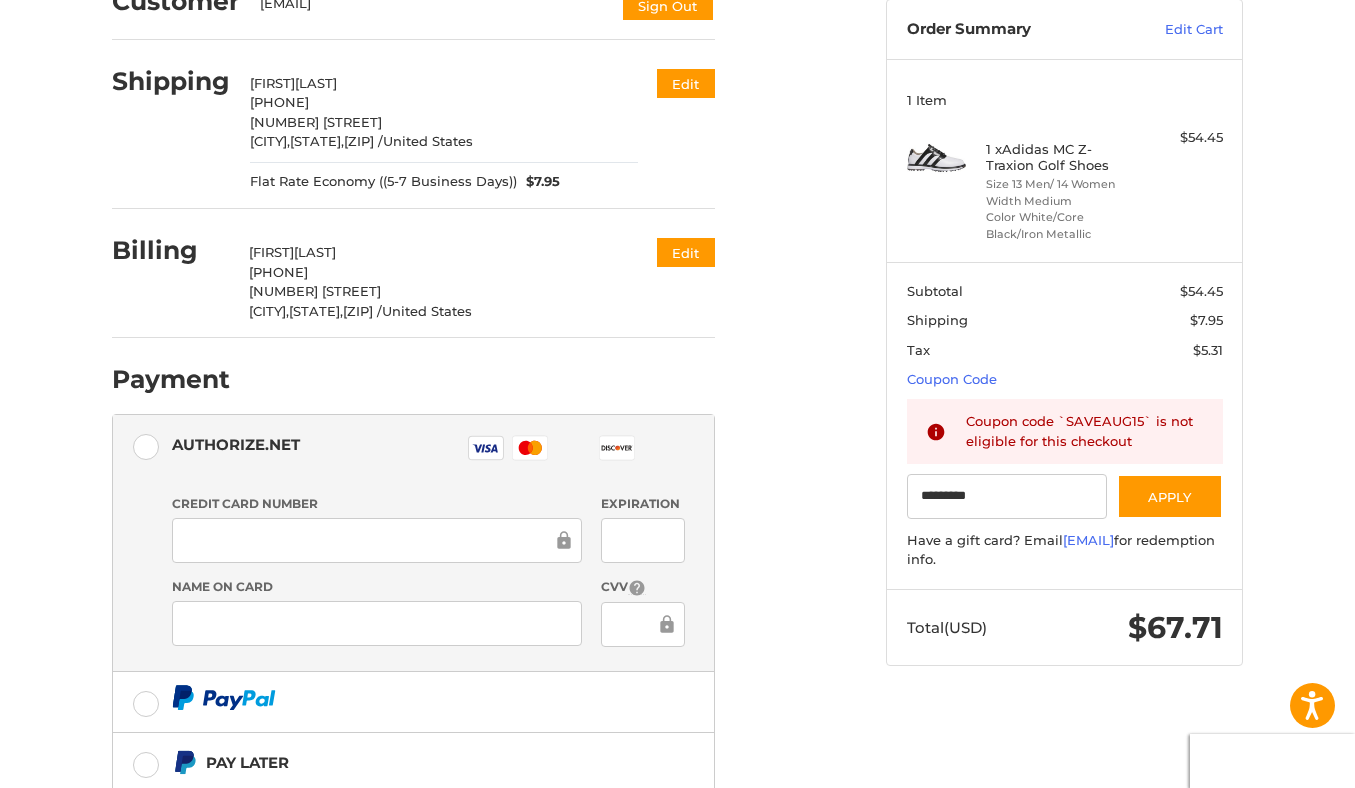 scroll, scrollTop: 0, scrollLeft: 0, axis: both 